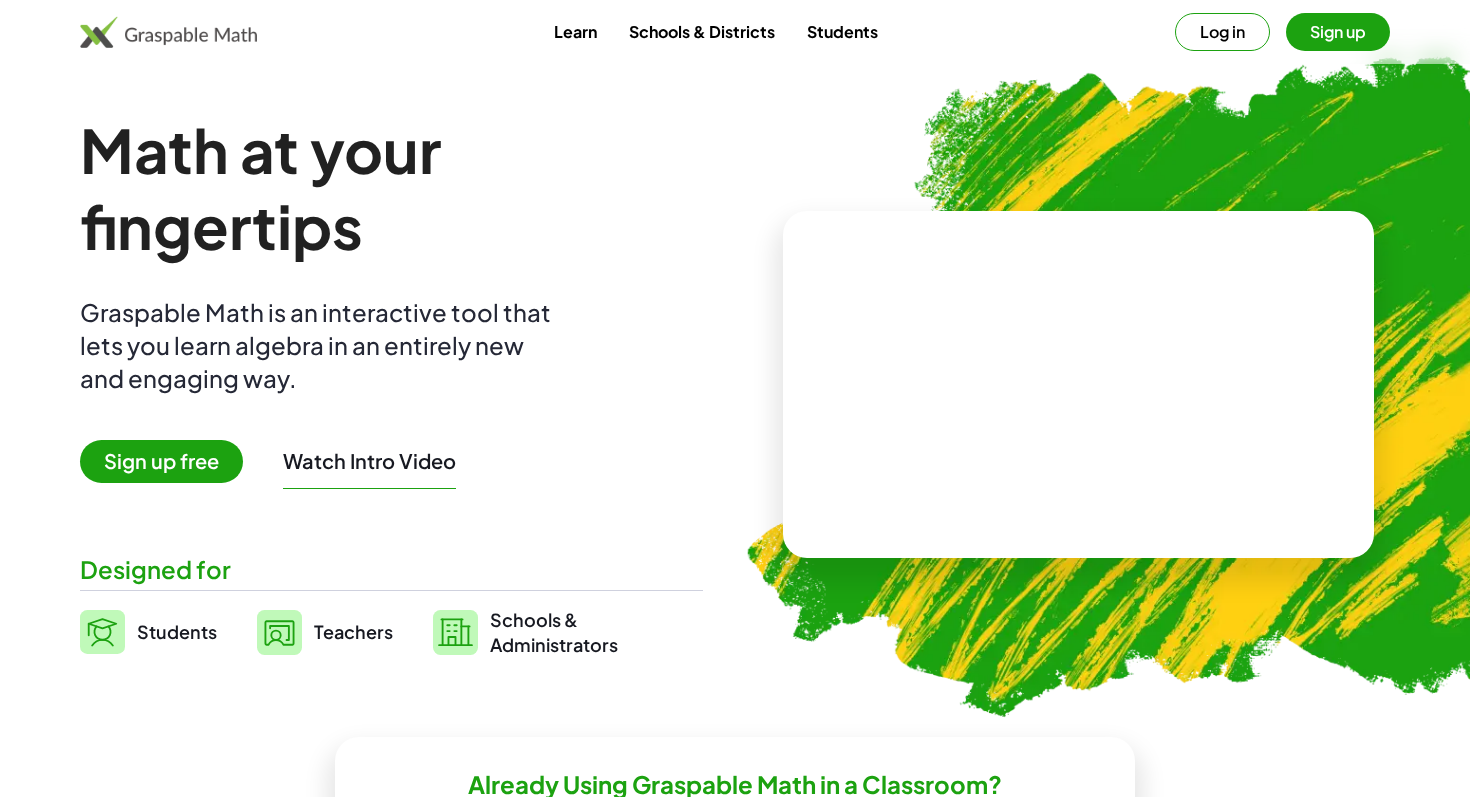 scroll, scrollTop: 0, scrollLeft: 0, axis: both 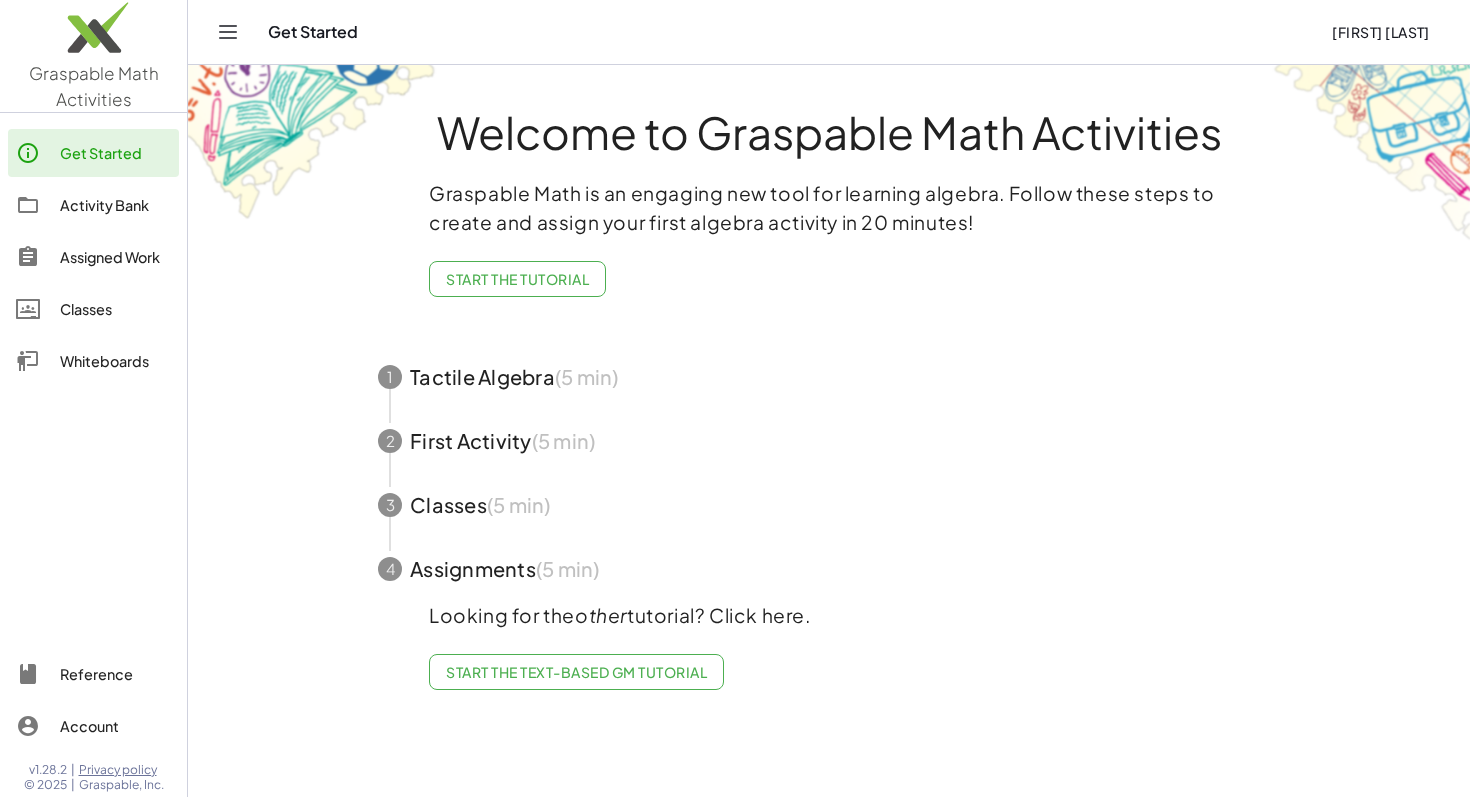 click on "Activity Bank" 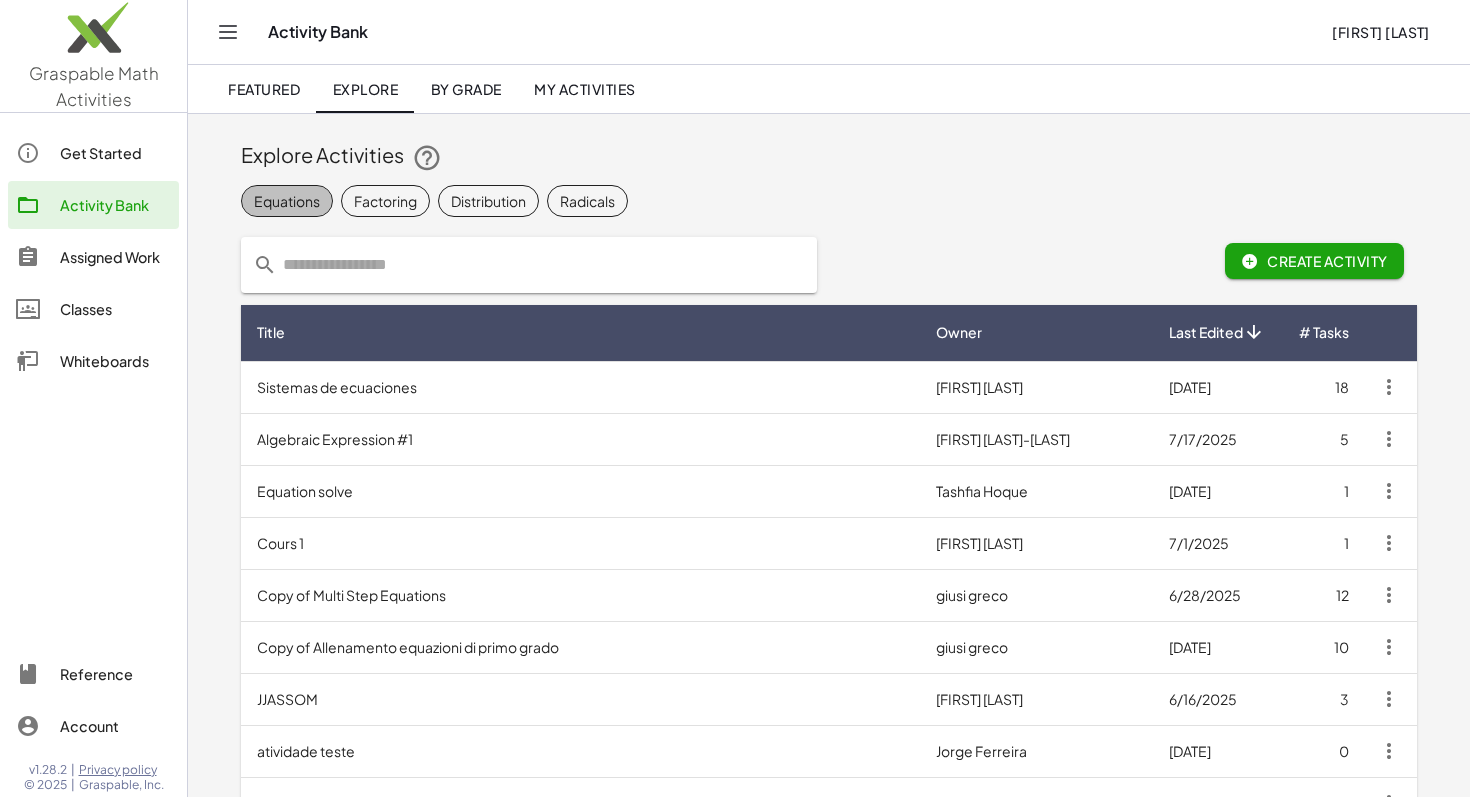 click on "Equations" 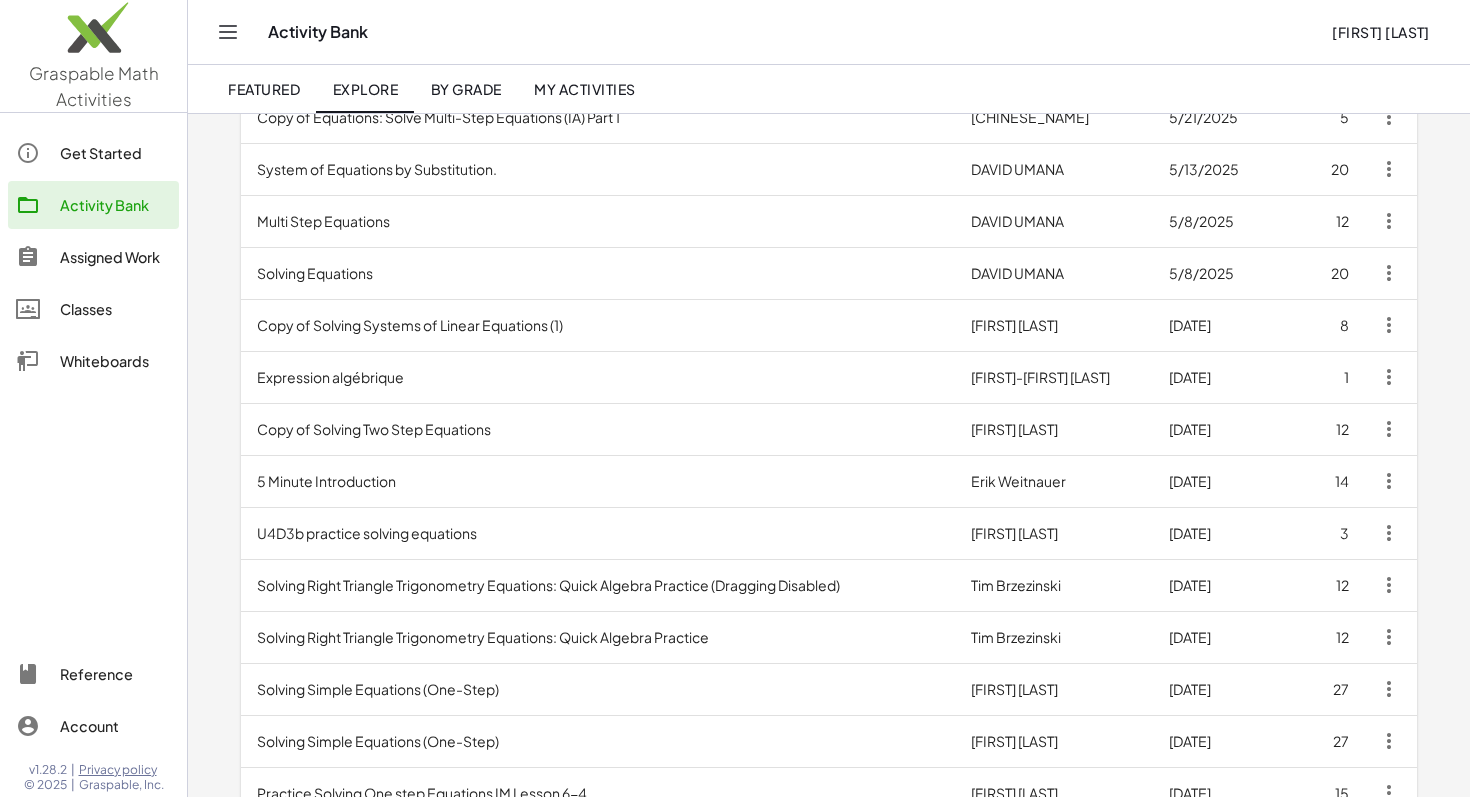 scroll, scrollTop: 376, scrollLeft: 0, axis: vertical 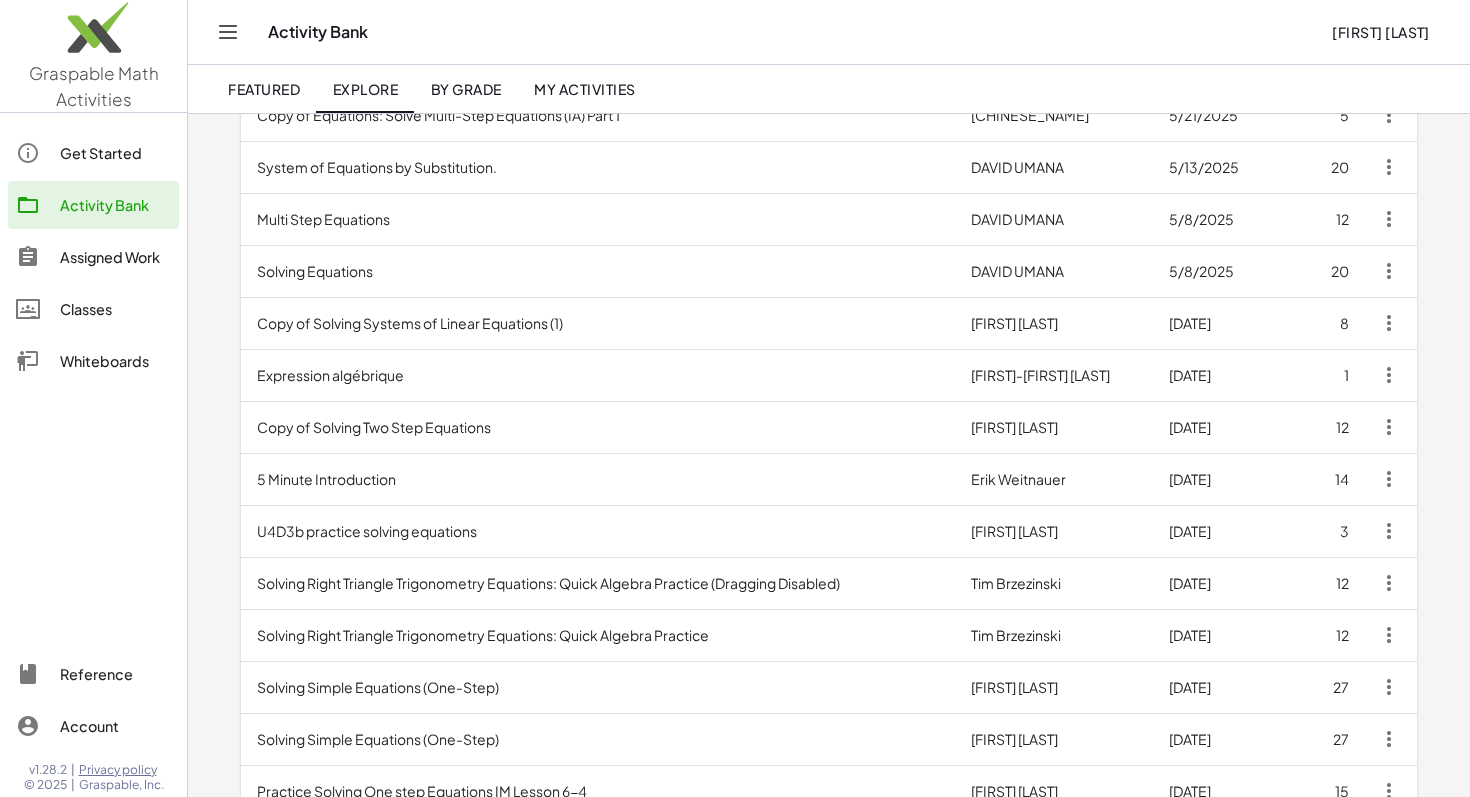 click on "Multi Step Equations" at bounding box center (598, 219) 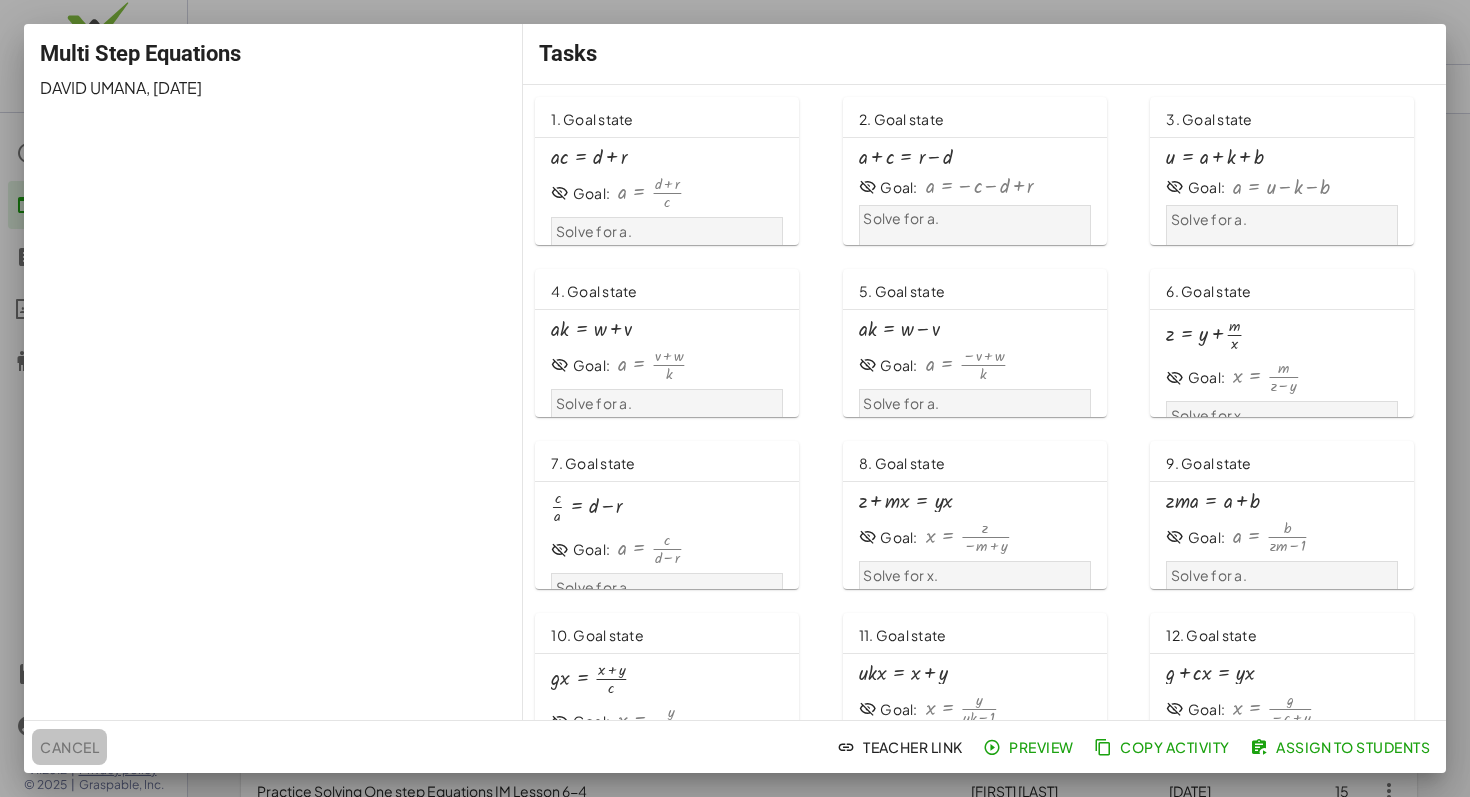 click on "Cancel" 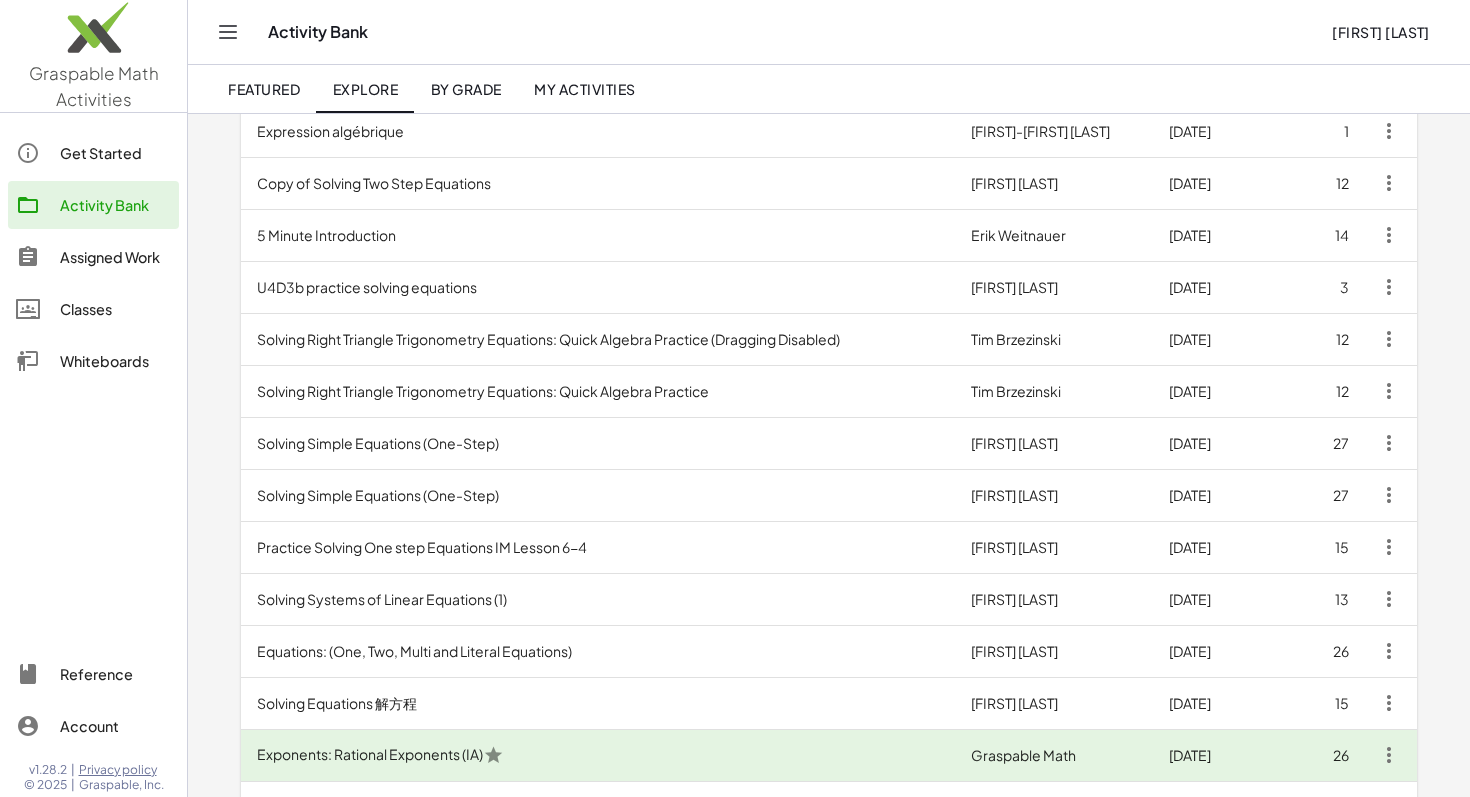 scroll, scrollTop: 631, scrollLeft: 0, axis: vertical 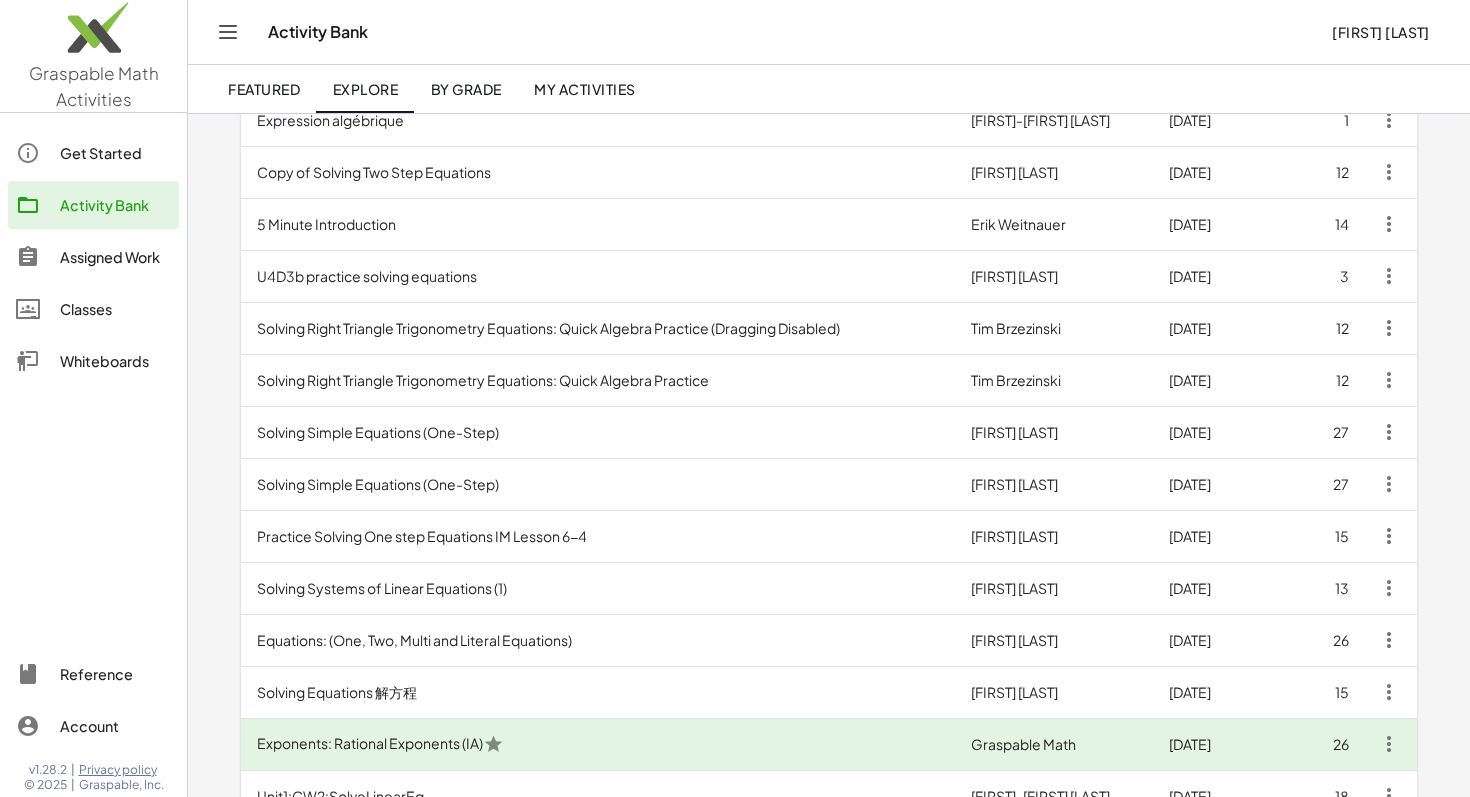 click on "Practice Solving One step Equations IM Lesson 6-4" at bounding box center (598, 536) 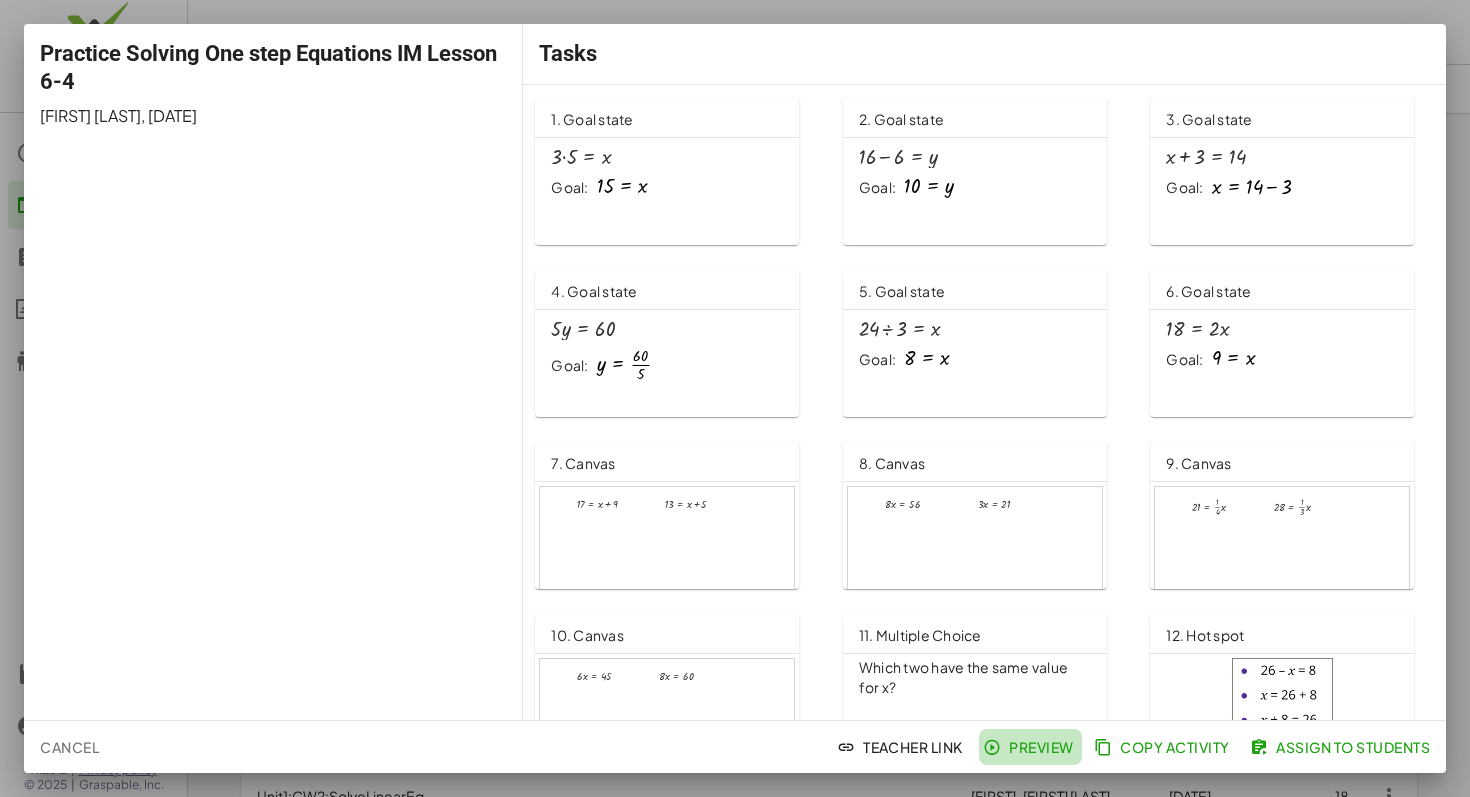 click on "Preview" 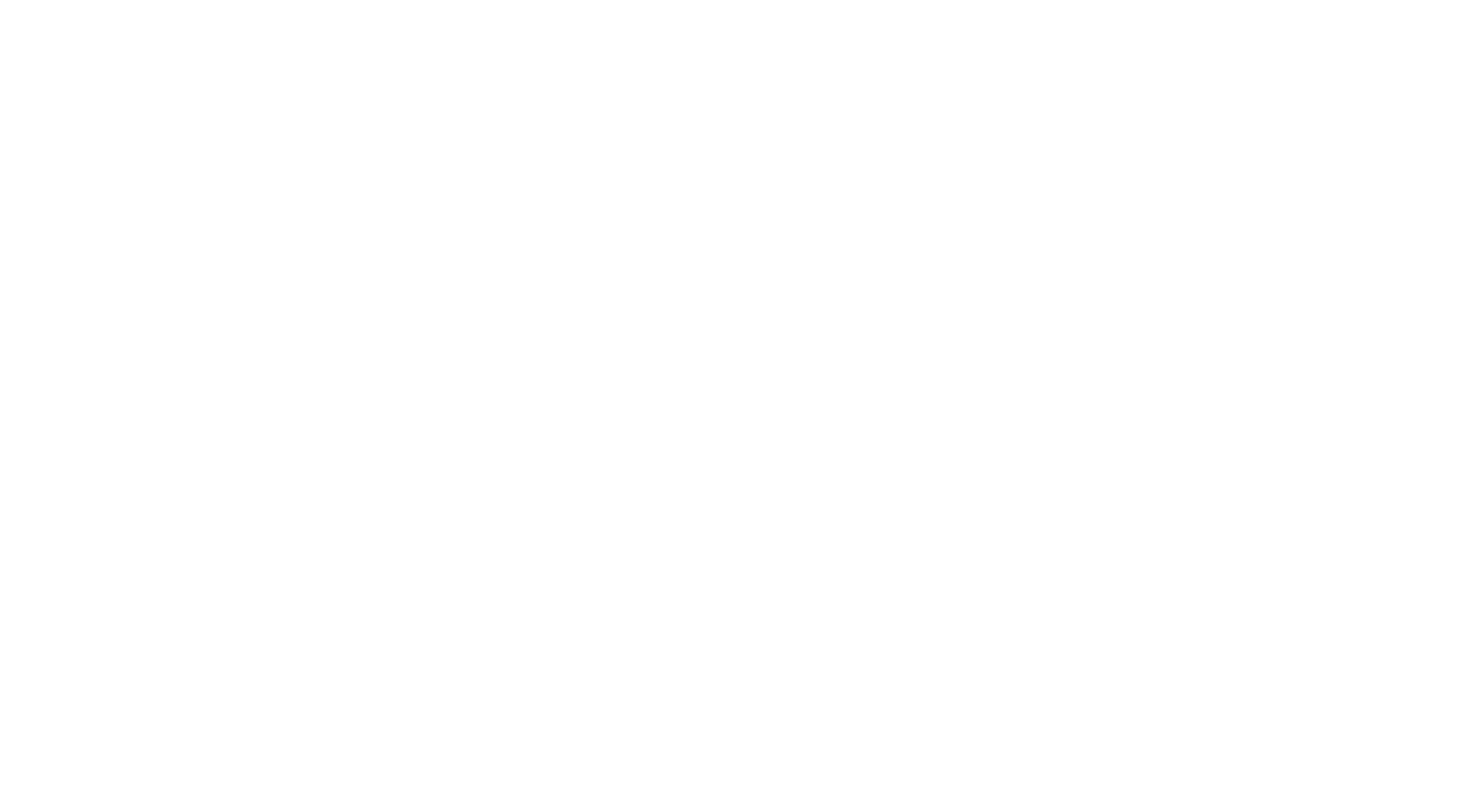 scroll, scrollTop: 0, scrollLeft: 0, axis: both 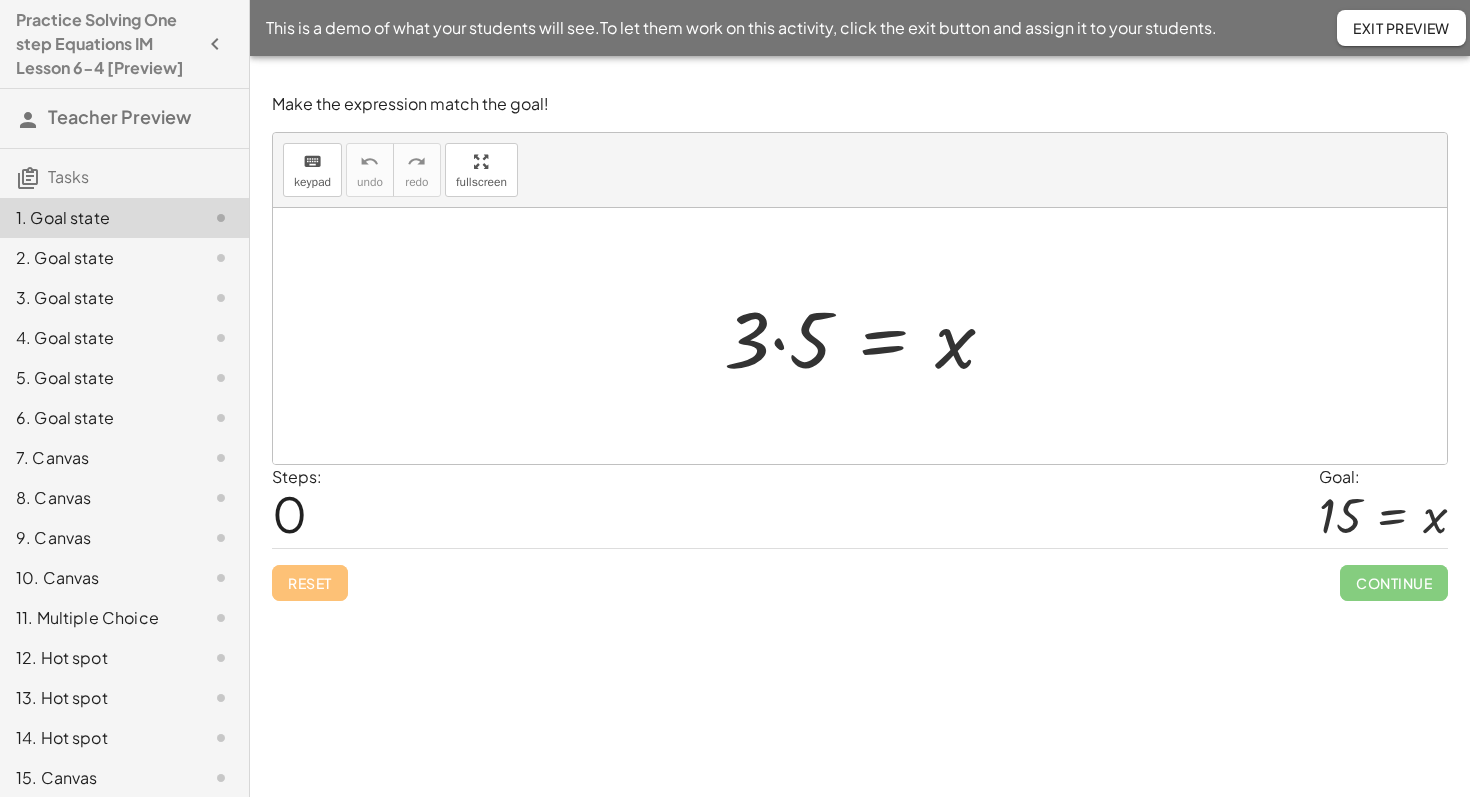 click at bounding box center [868, 336] 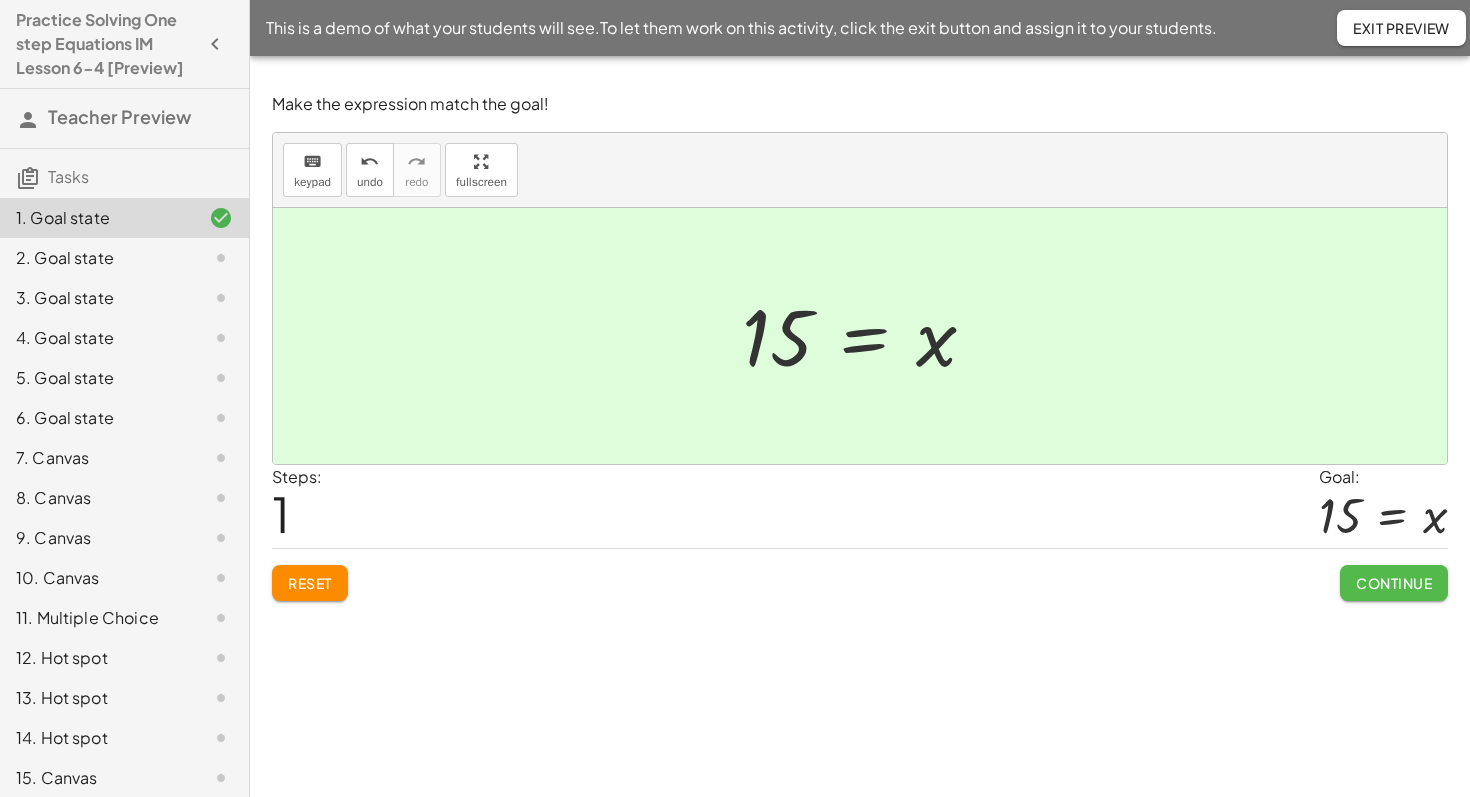 click on "Continue" at bounding box center (1394, 583) 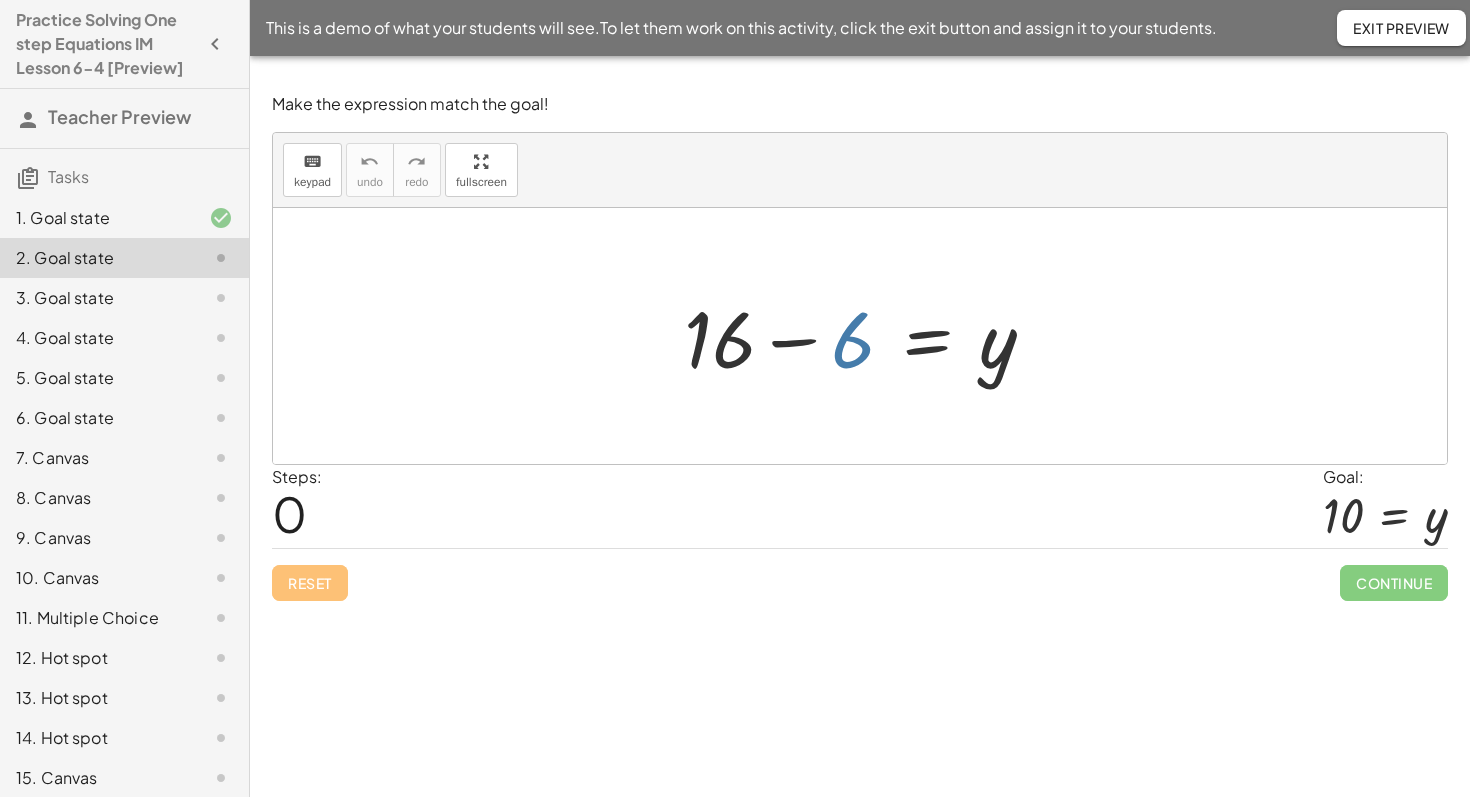 click at bounding box center (868, 336) 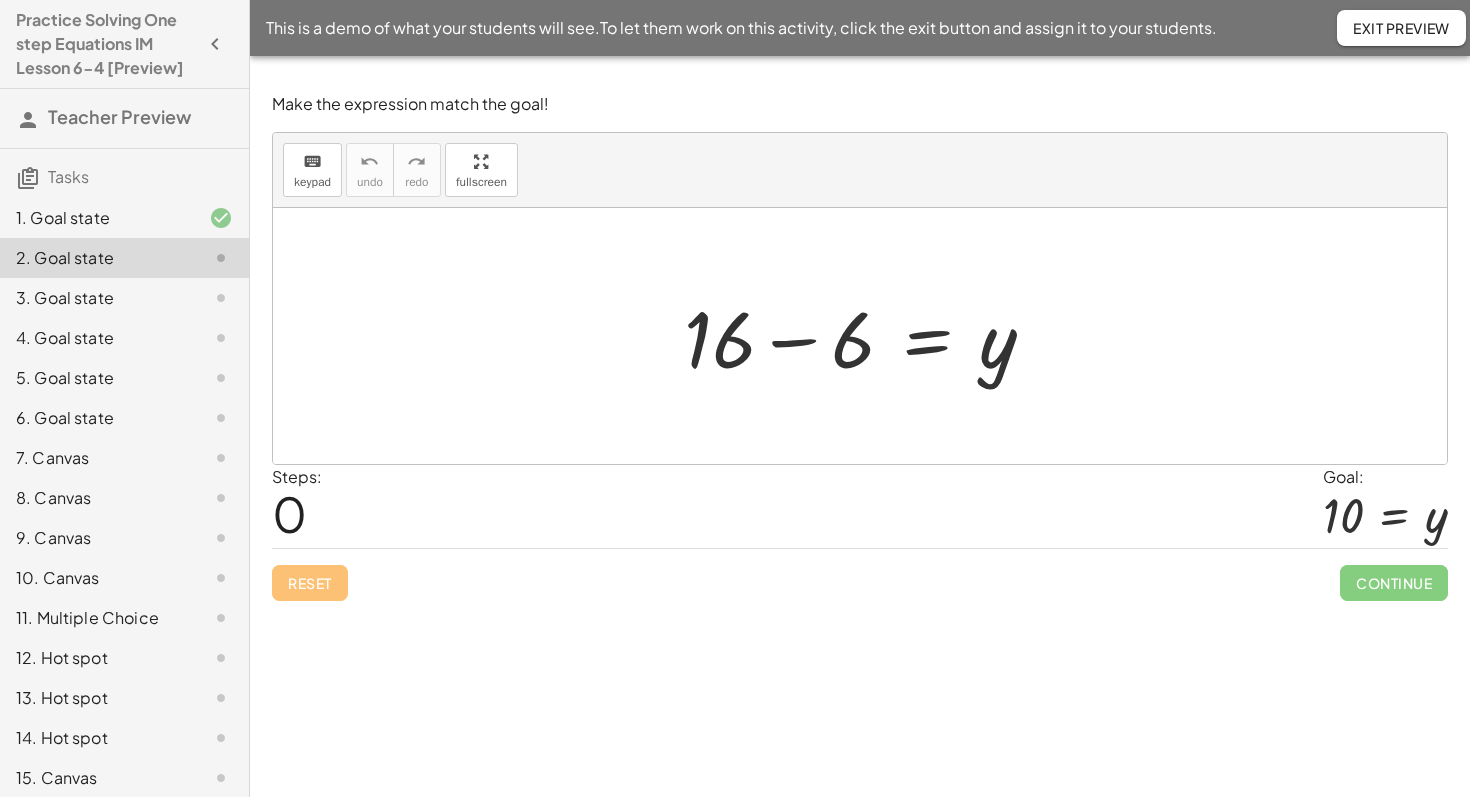 click at bounding box center (868, 336) 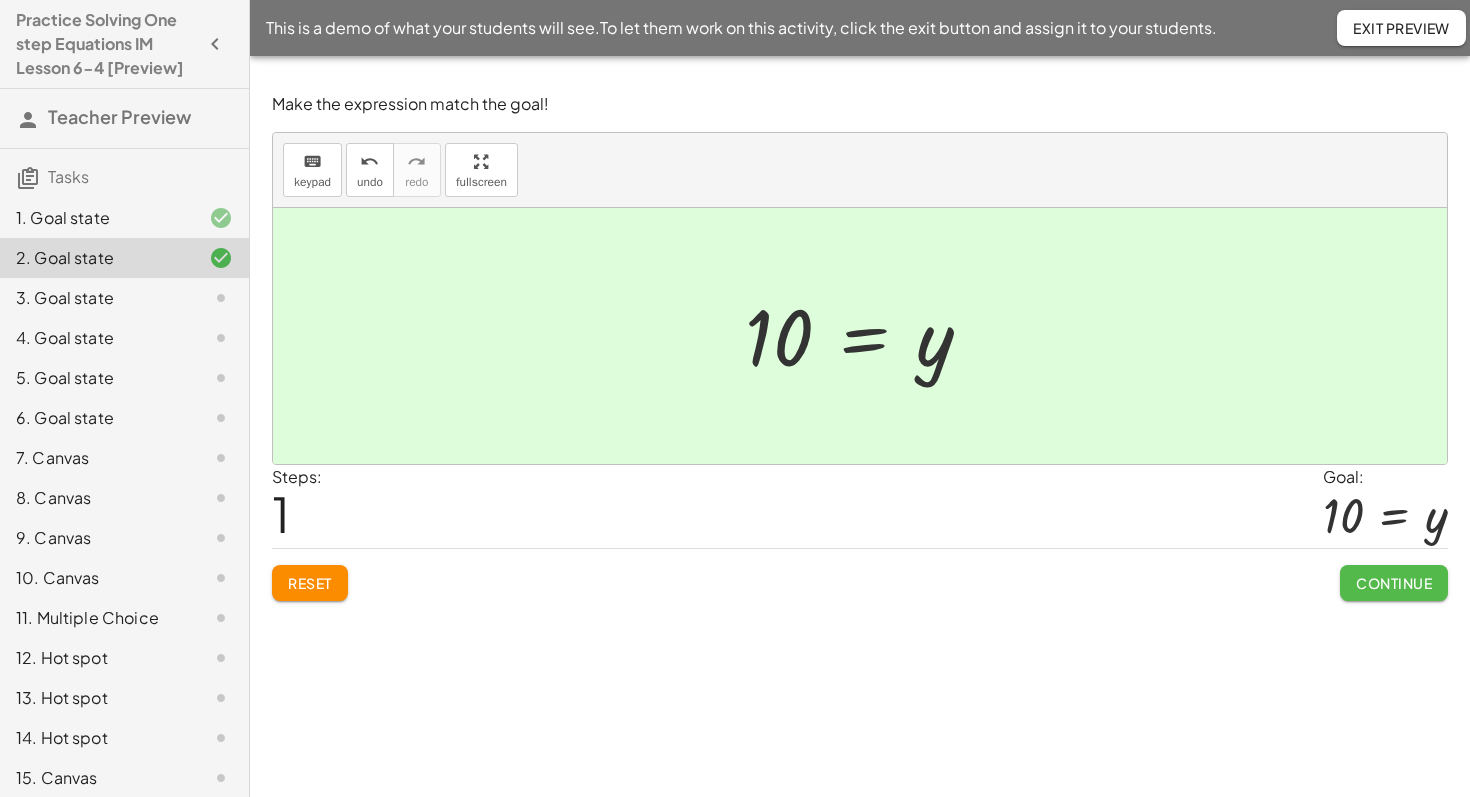click on "Continue" at bounding box center [1394, 583] 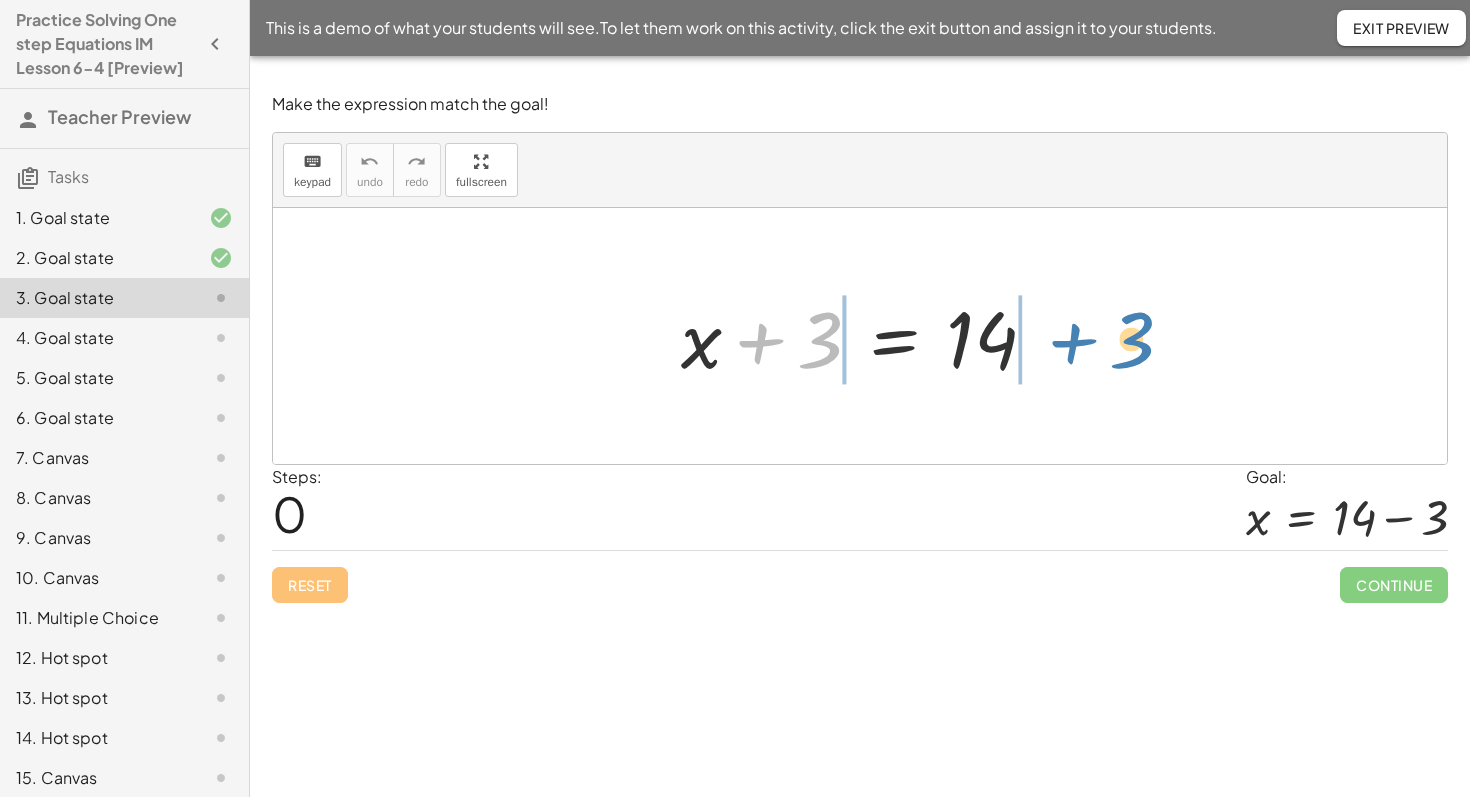 drag, startPoint x: 808, startPoint y: 346, endPoint x: 1119, endPoint y: 344, distance: 311.00644 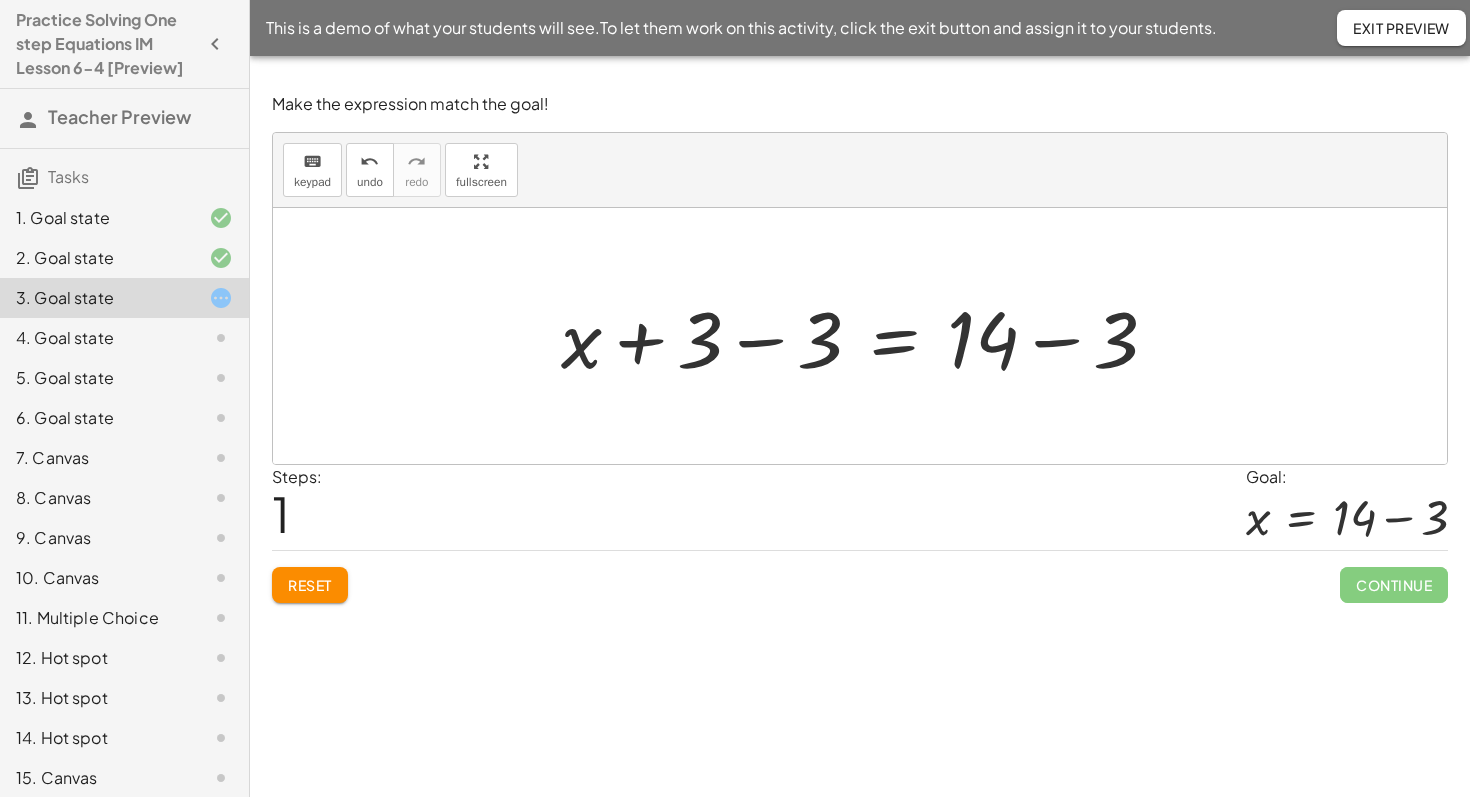click at bounding box center (867, 336) 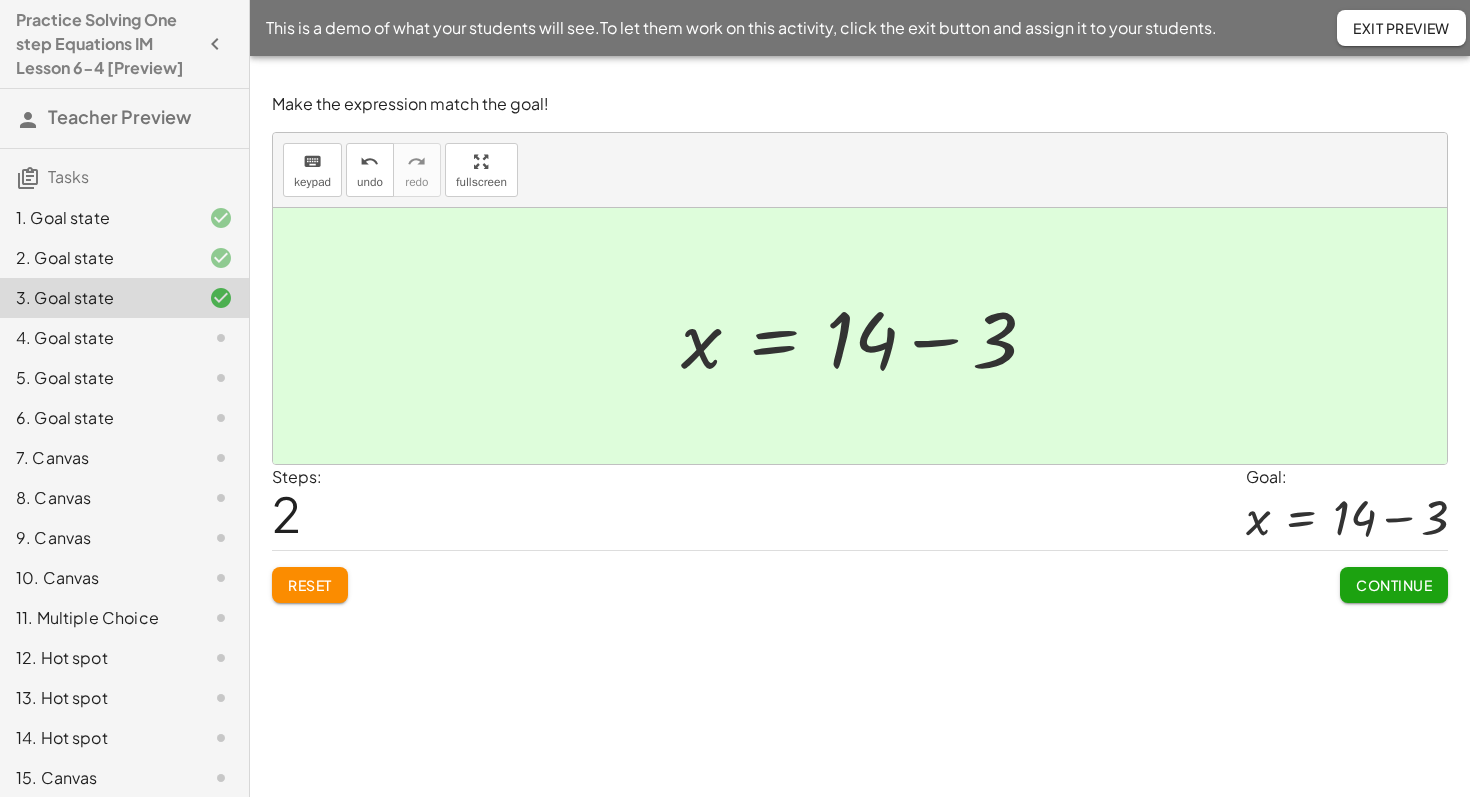 click at bounding box center (867, 336) 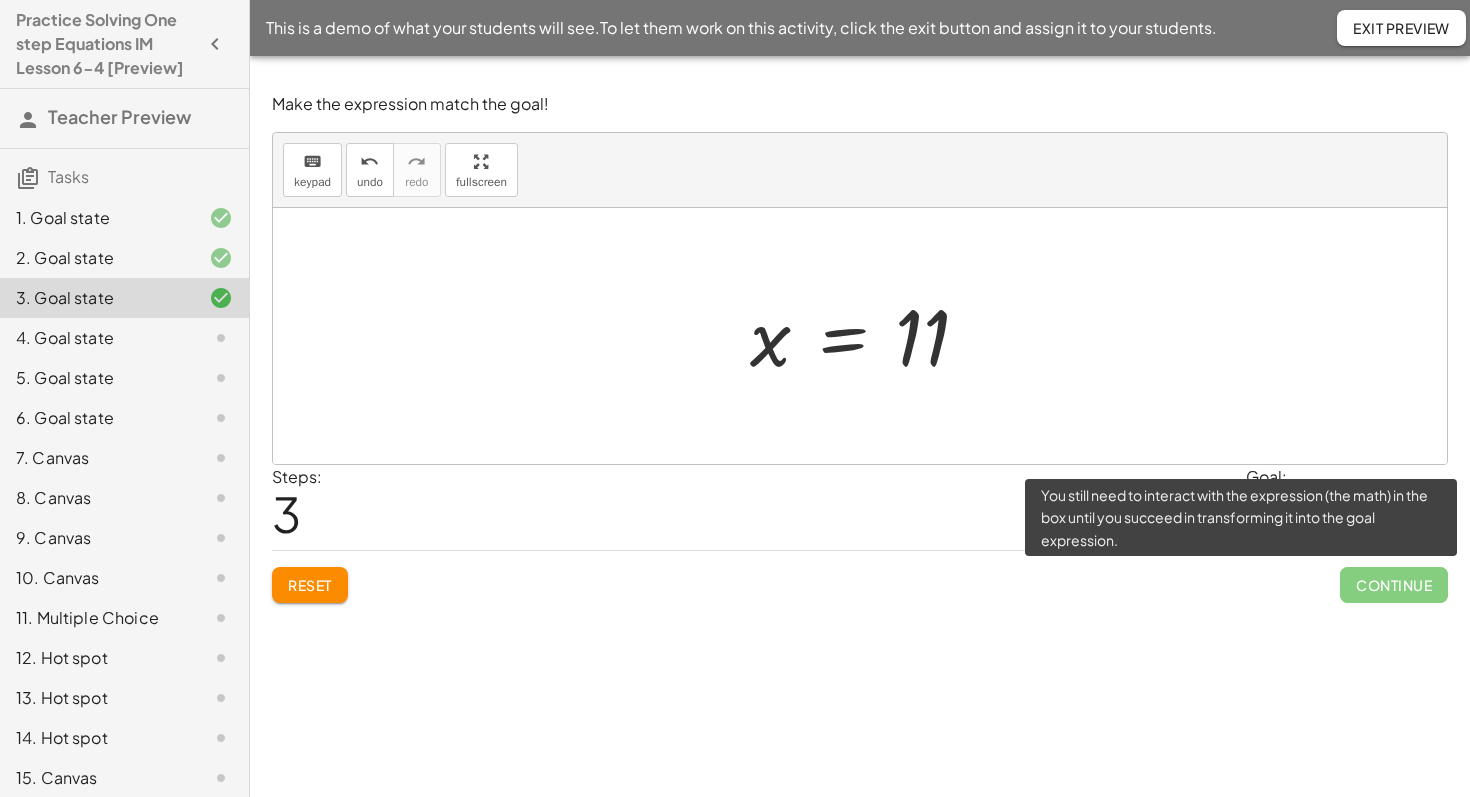 click on "Continue" 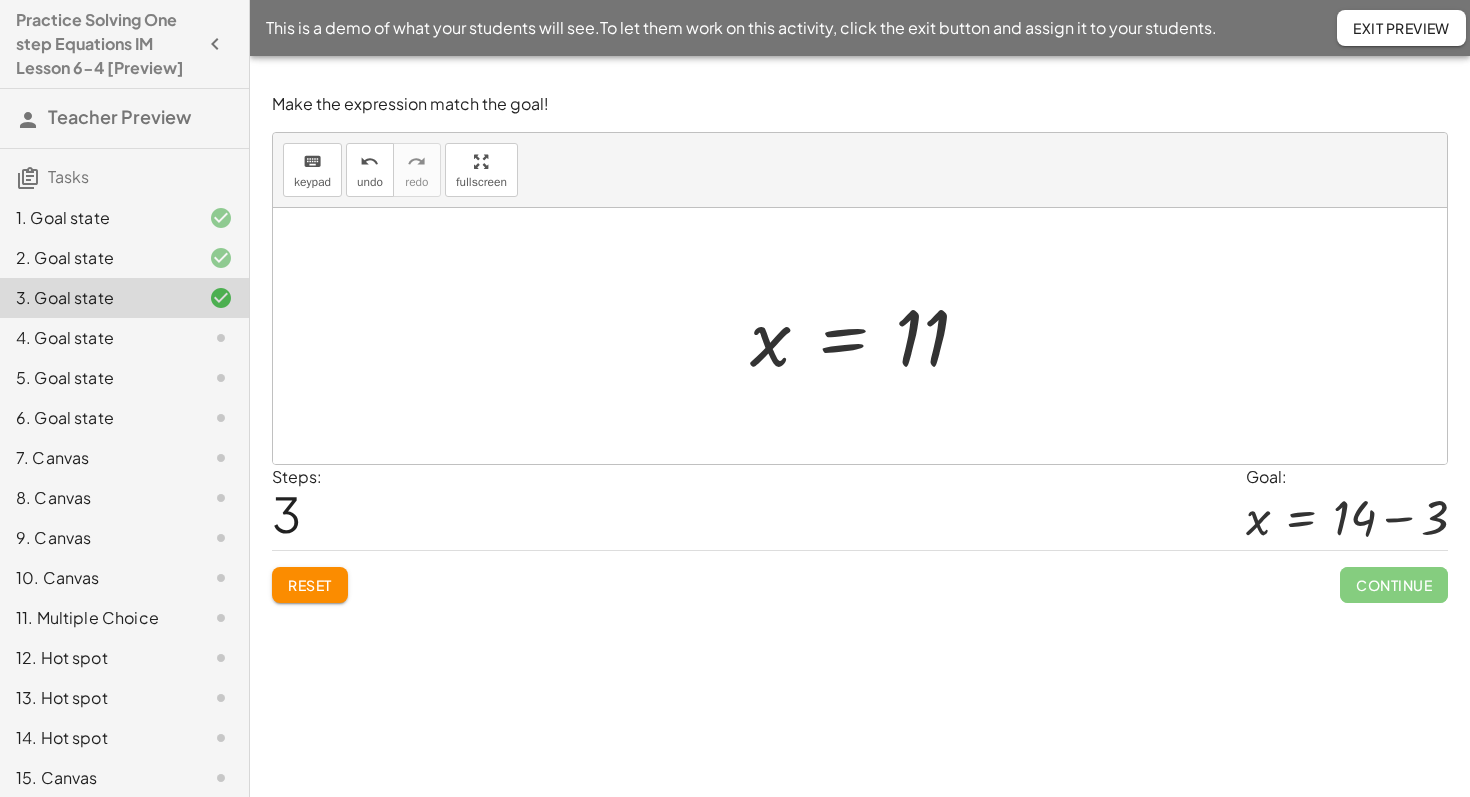 click on "Make the expression match the goal! keyboard keypad undo undo redo redo fullscreen + x + 3 = 14 + x + 3 − 3 = + 14 − 3 + x + 0 = + 14 − 3 x = + 14 − 3 x = 11 × Steps:  3 Goal: x = + 14 − 3 Reset   Continue" 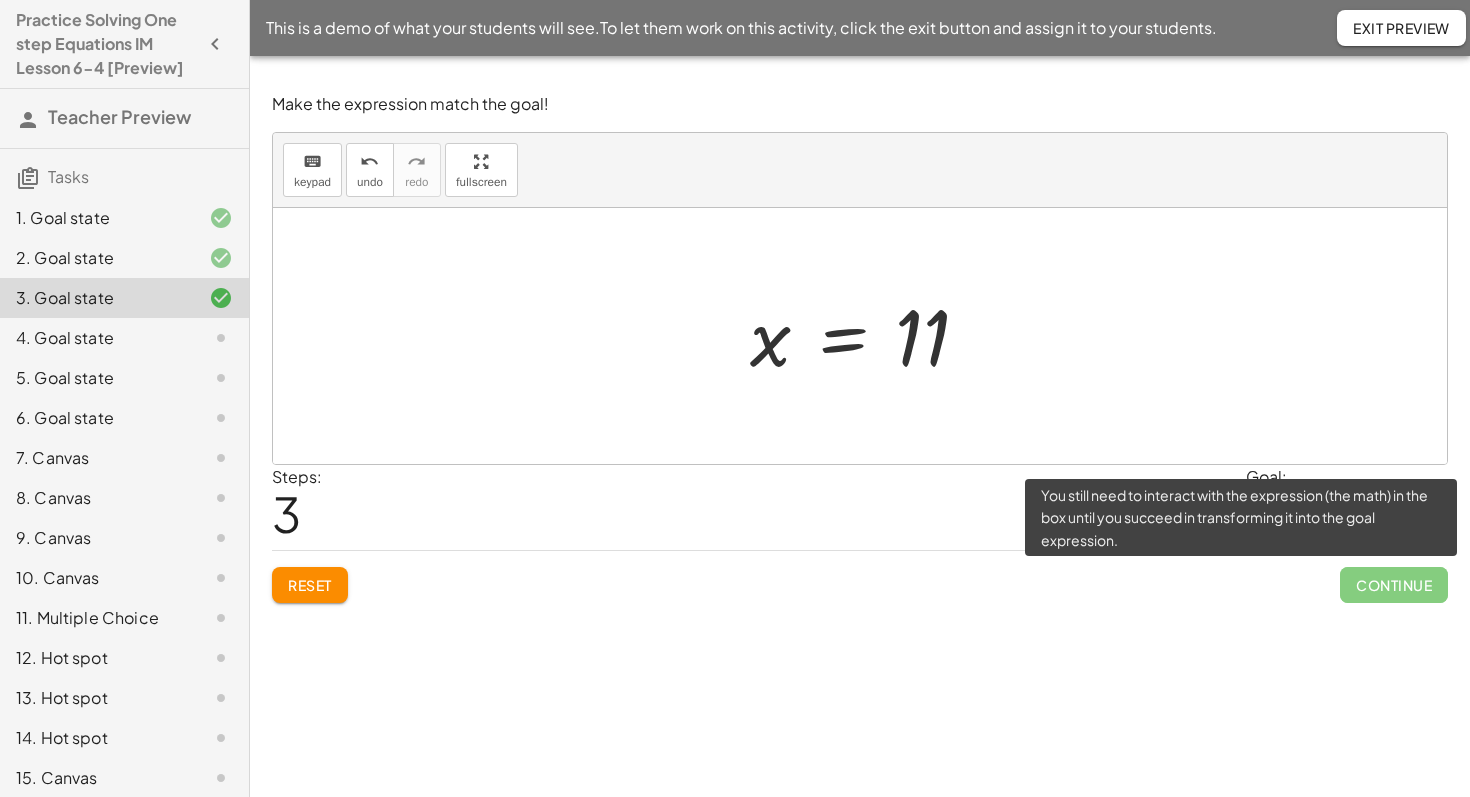 click on "Continue" 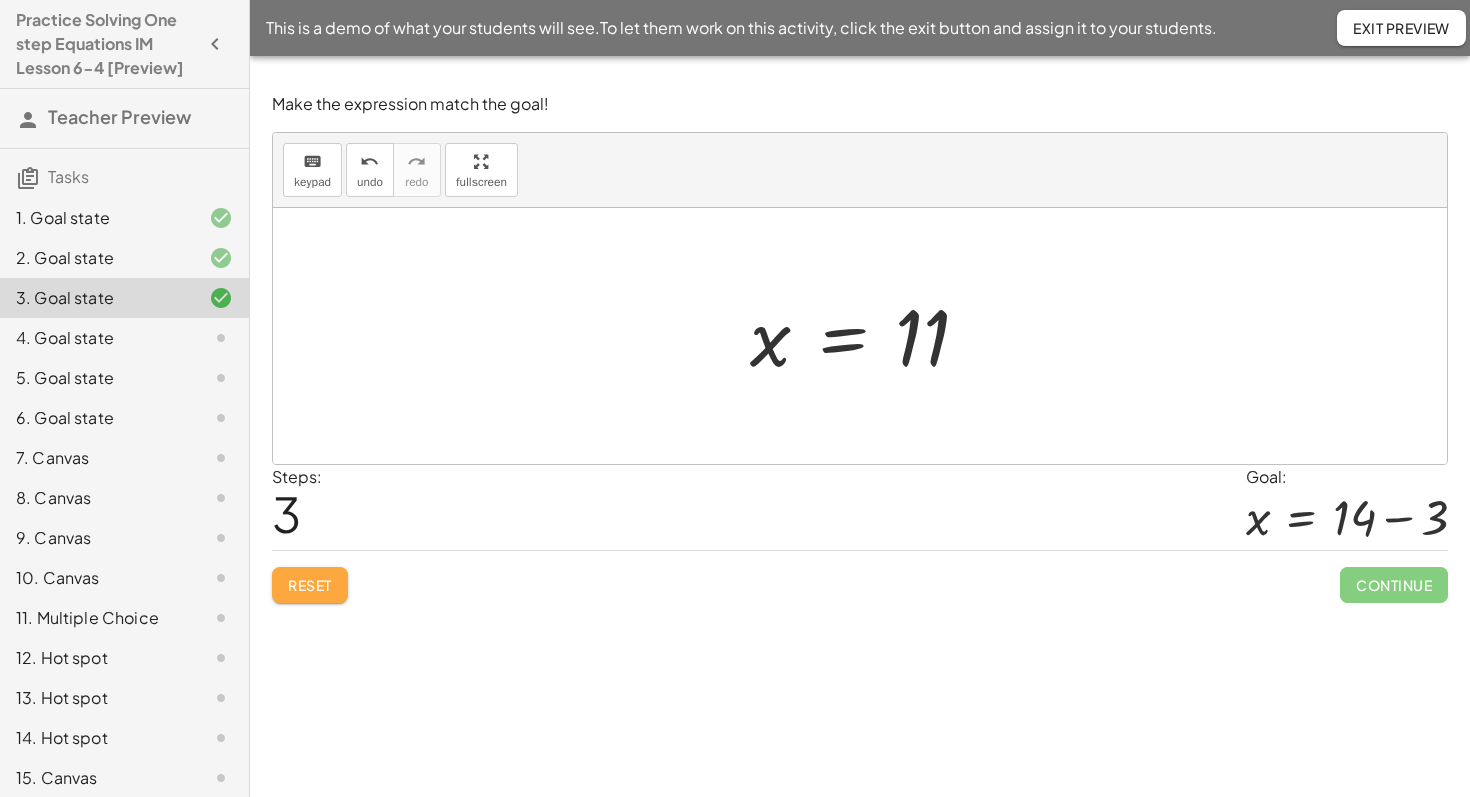 click on "Reset" 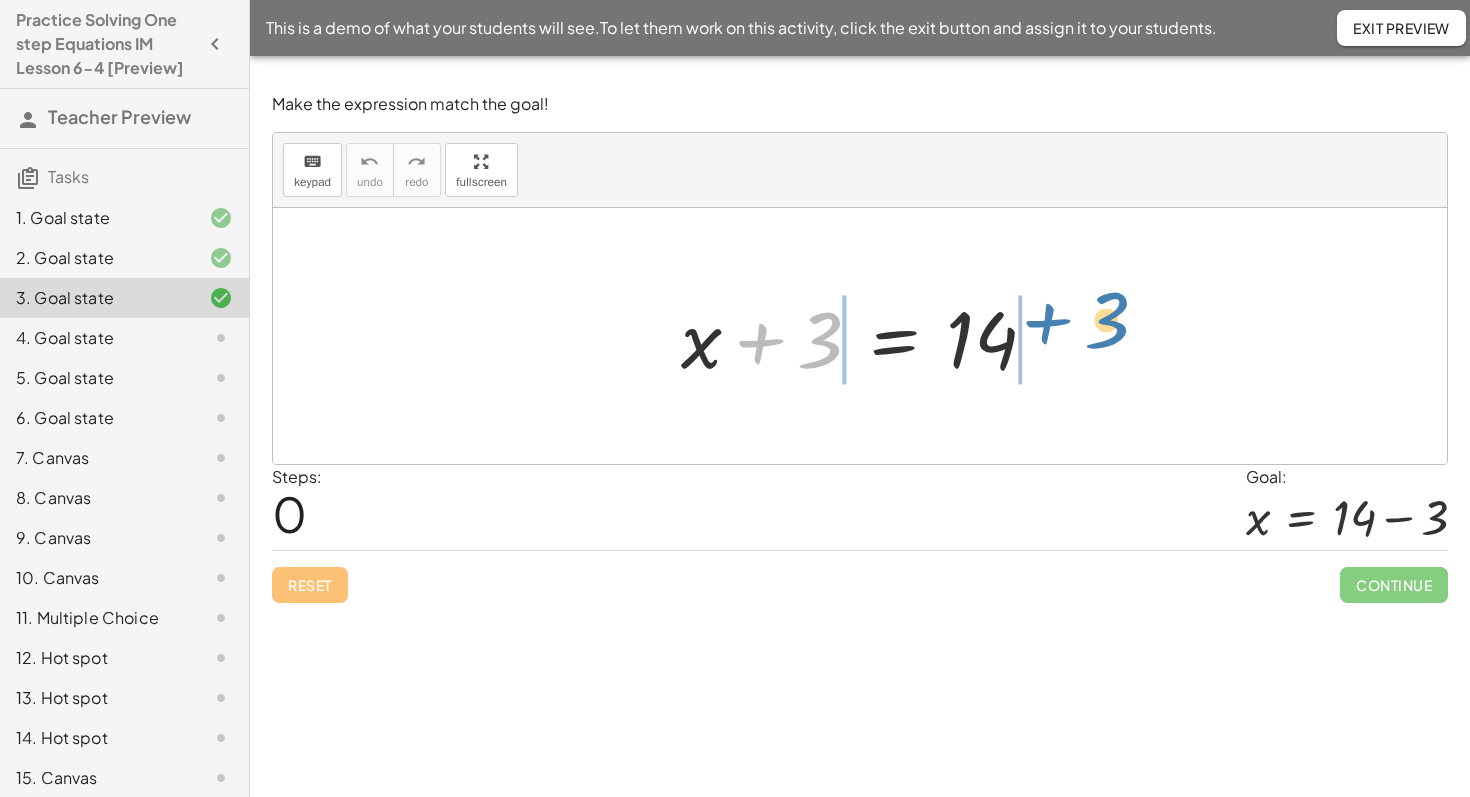 drag, startPoint x: 809, startPoint y: 338, endPoint x: 1105, endPoint y: 310, distance: 297.32138 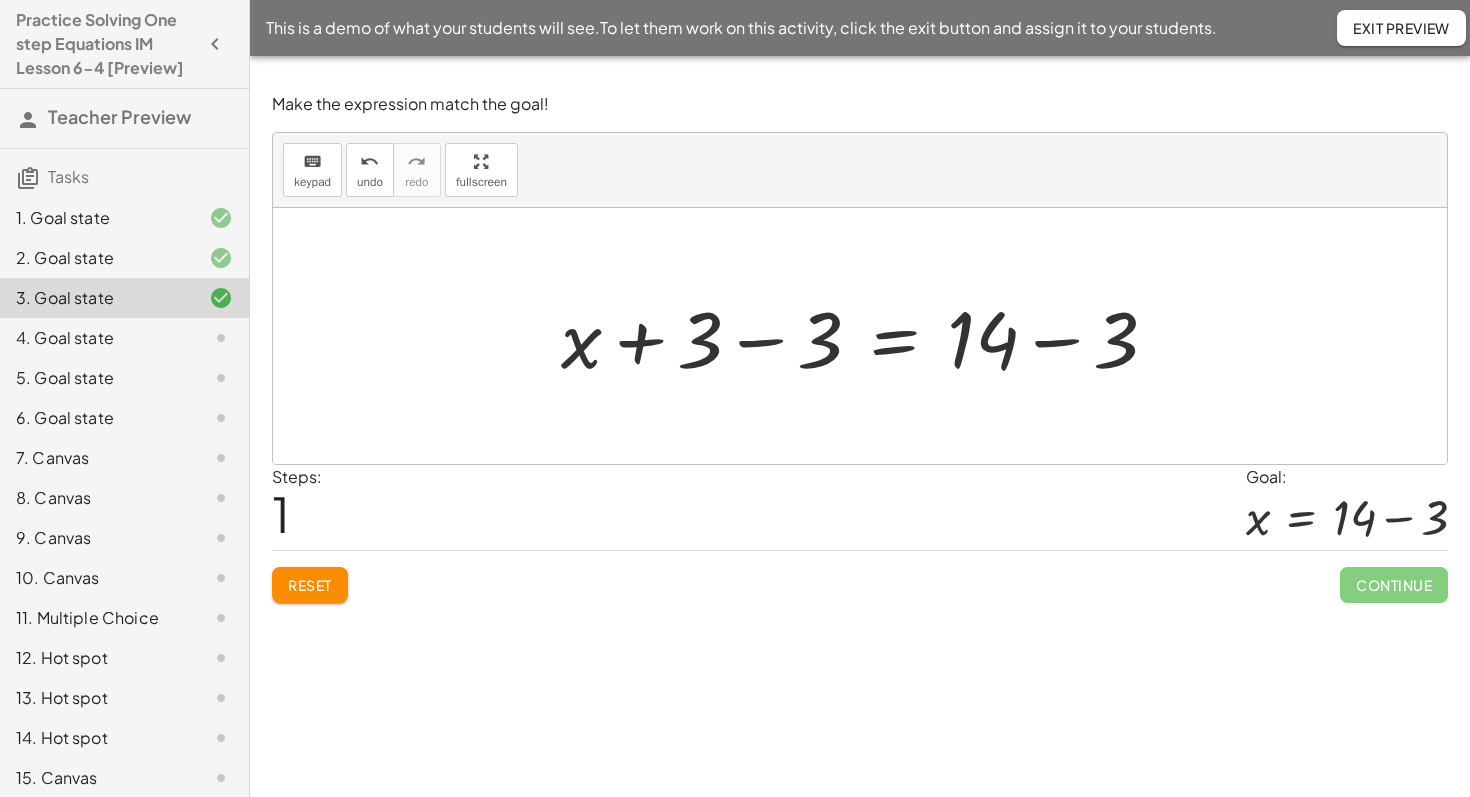 click at bounding box center (867, 336) 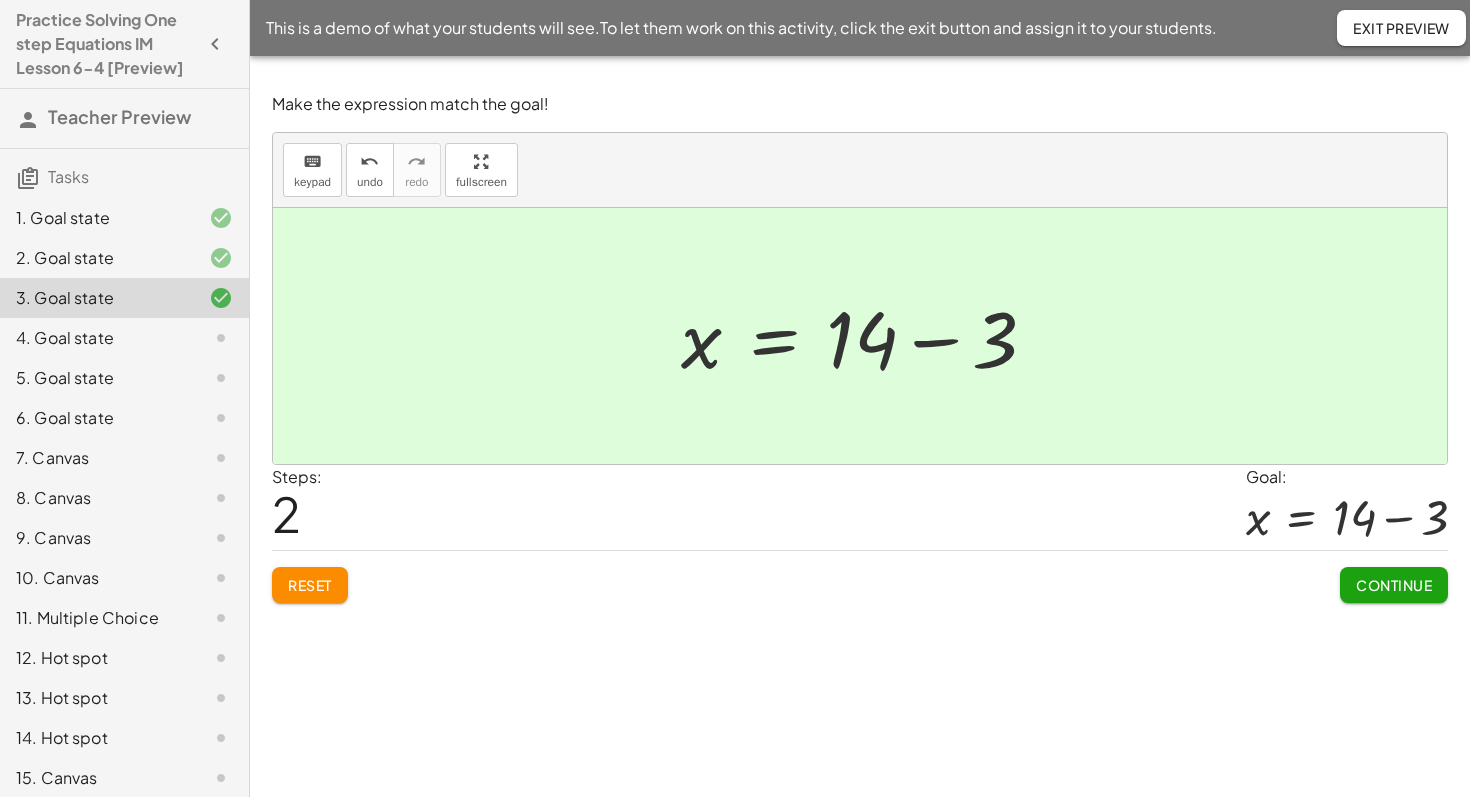 click on "Continue" 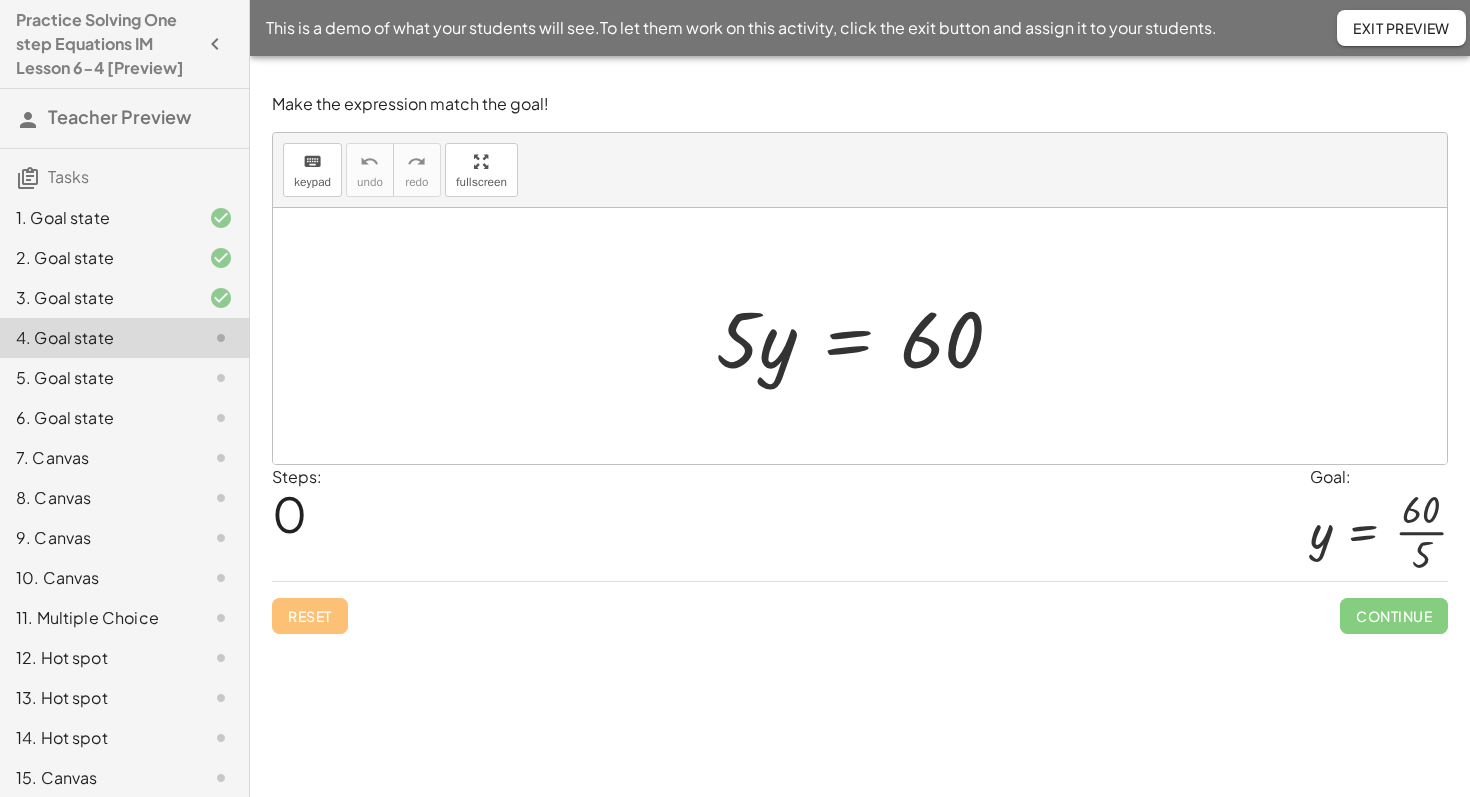click on "9. Canvas" 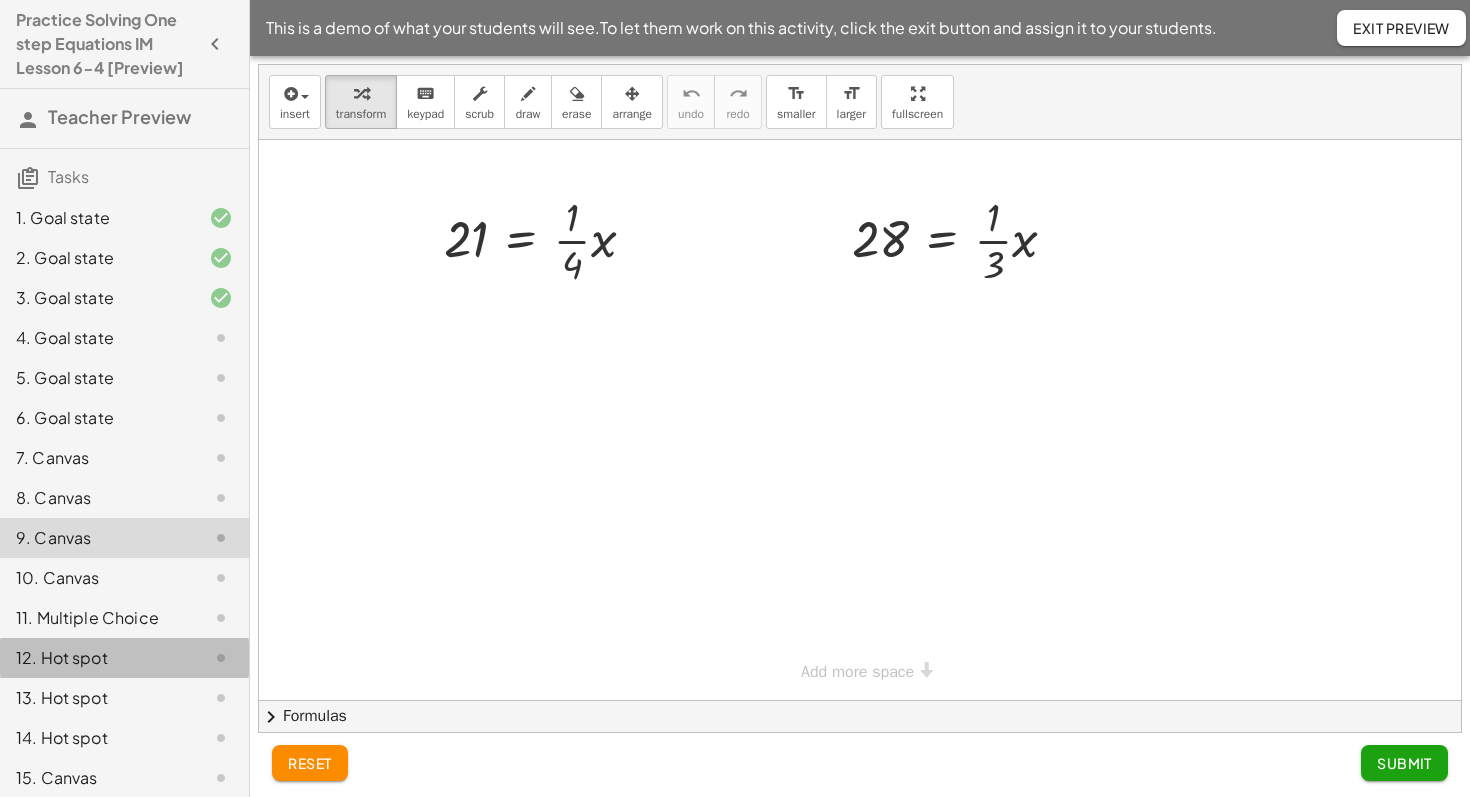 click on "12. Hot spot" 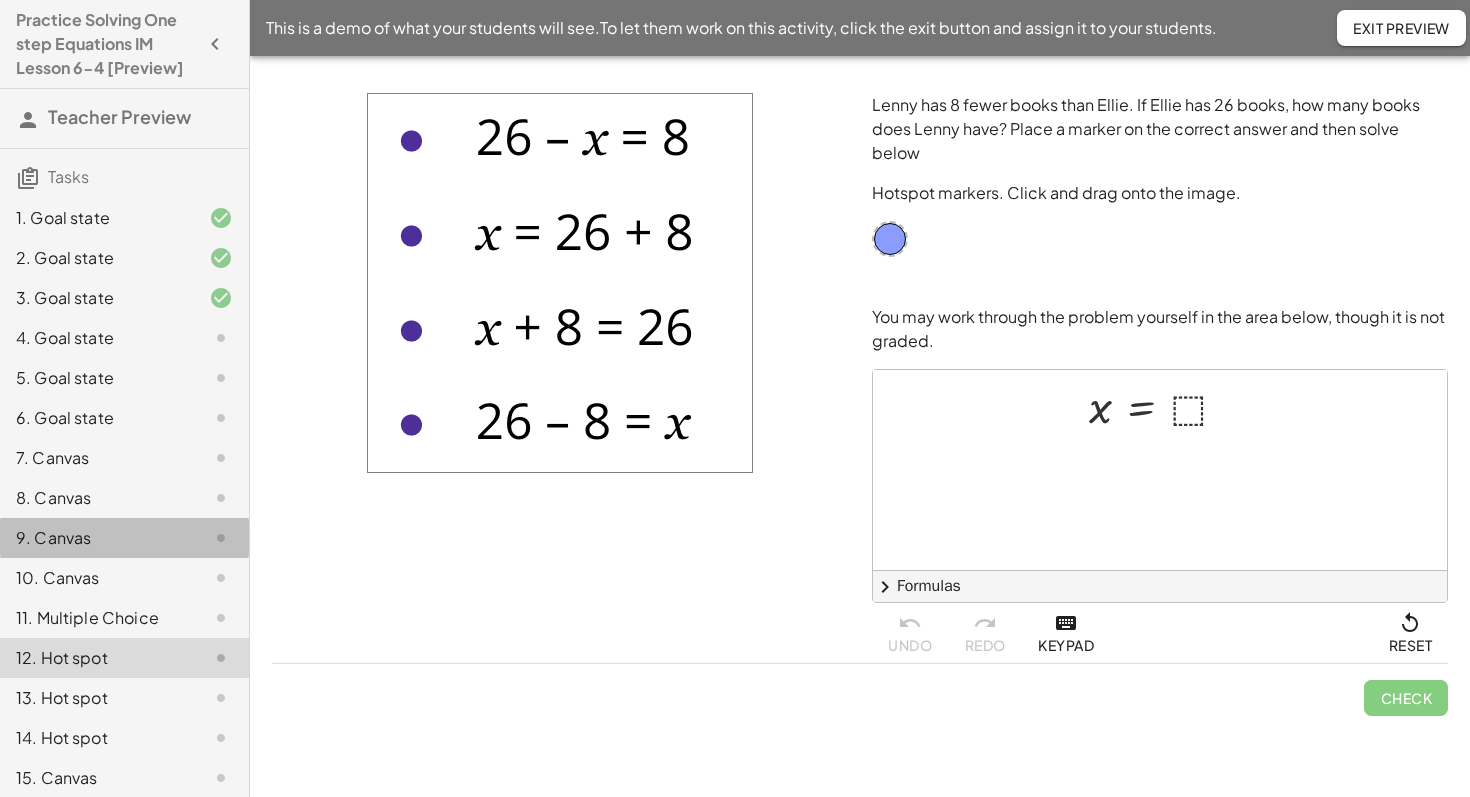 click on "9. Canvas" 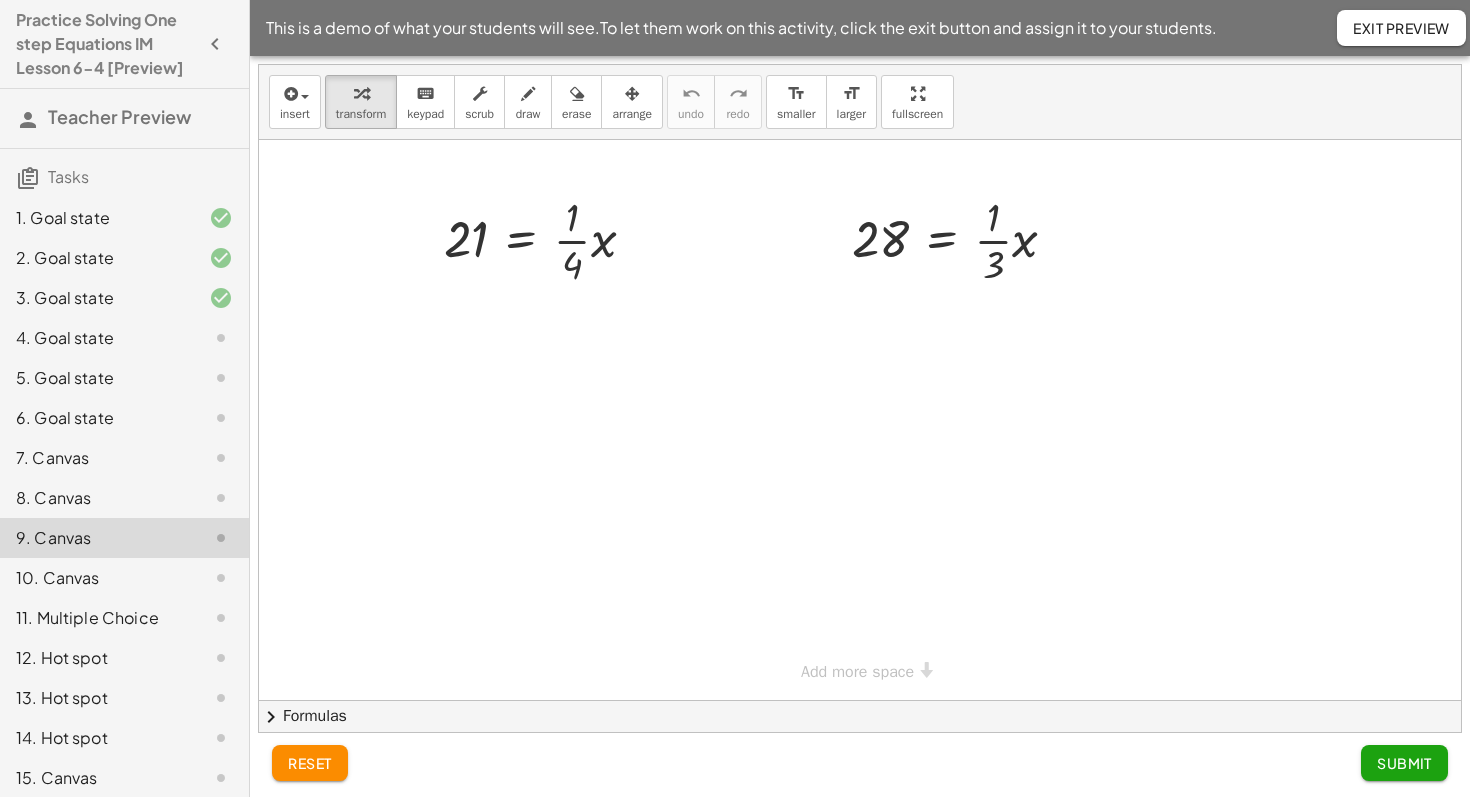 click on "chevron_right" at bounding box center (271, 717) 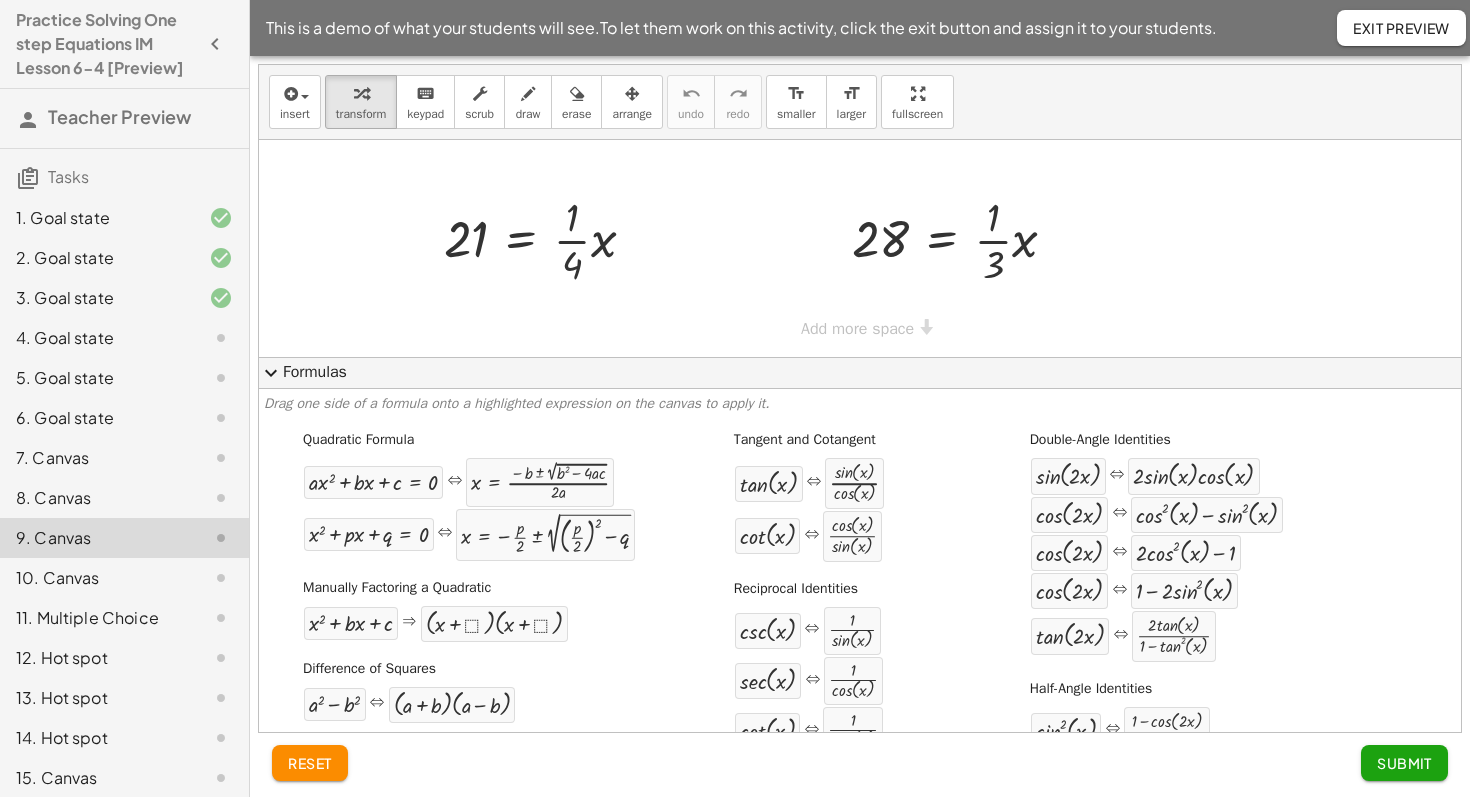 click on "Quadratic Formula
+ · a · x 2 + · b · x + c = 0
⇔
x = · ( − b ± 2 √ ( + b 2 − · 4 · a · c ) ) · 2 · a
+ x 2 + · p · x + q = 0
⇔
x = − · p · 2 ± 2 √ ( + ( · p · 2 ) 2 − q )
Manually Factoring a Quadratic
+ x 2 + · b · x + c
⇒
· ( + x + ⬚ ) · ( + x + ⬚ )
Difference of Squares
+ a 2 − b 2
⇔
· ( + a + b ) · ( + a − b )
Quadratic Binomial
+ a 2 +" at bounding box center [860, 753] 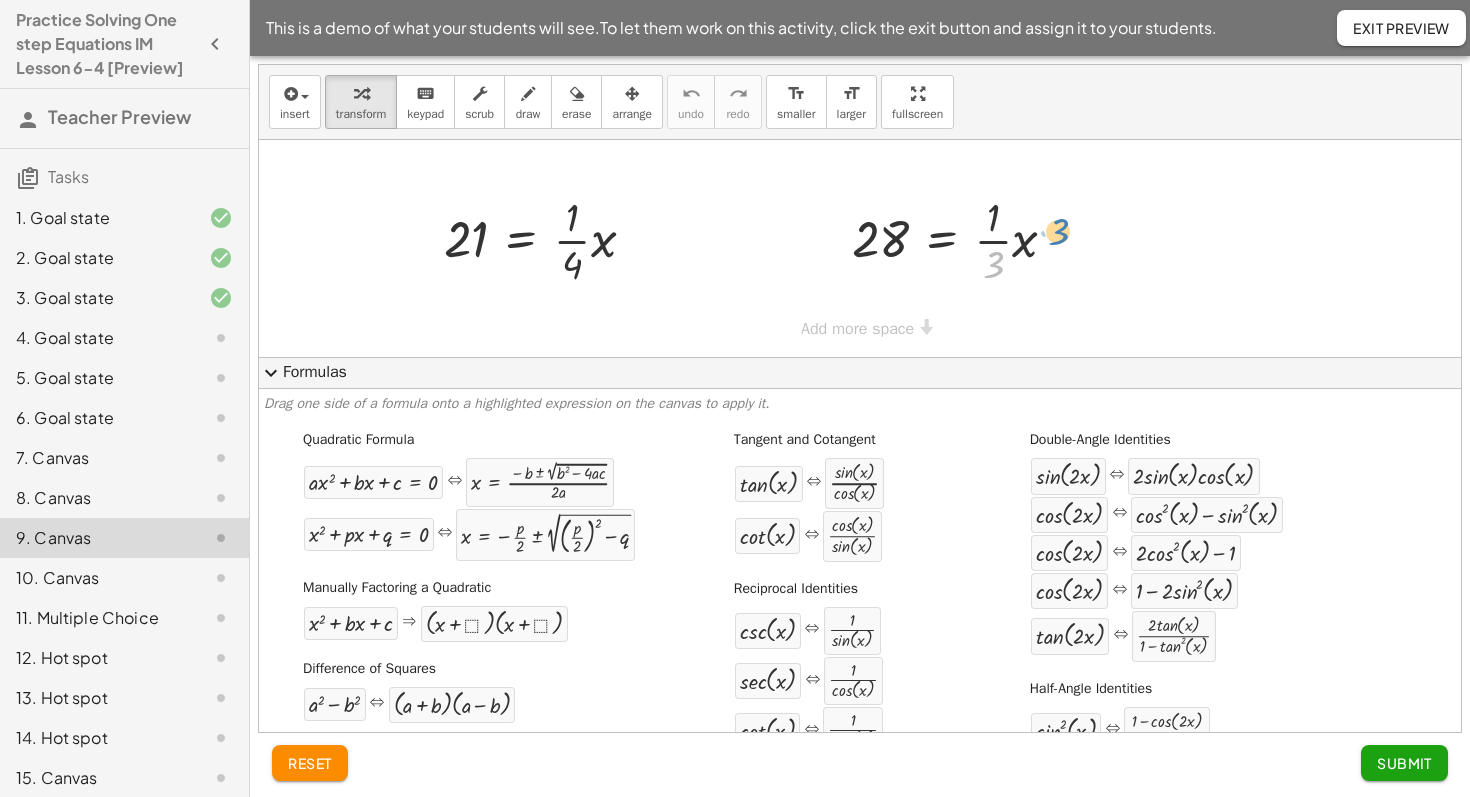 drag, startPoint x: 993, startPoint y: 268, endPoint x: 1055, endPoint y: 230, distance: 72.718636 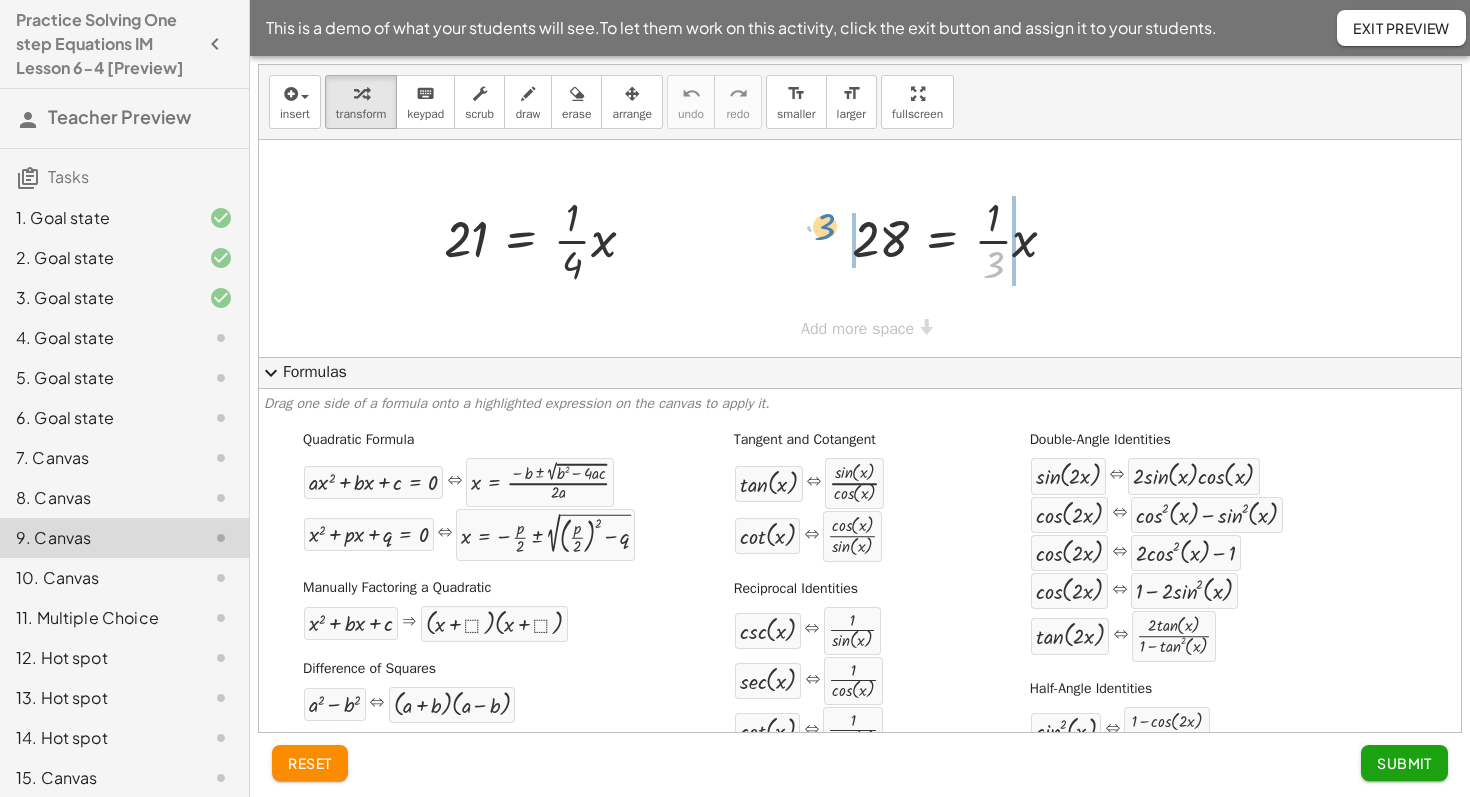 drag, startPoint x: 991, startPoint y: 265, endPoint x: 821, endPoint y: 228, distance: 173.97989 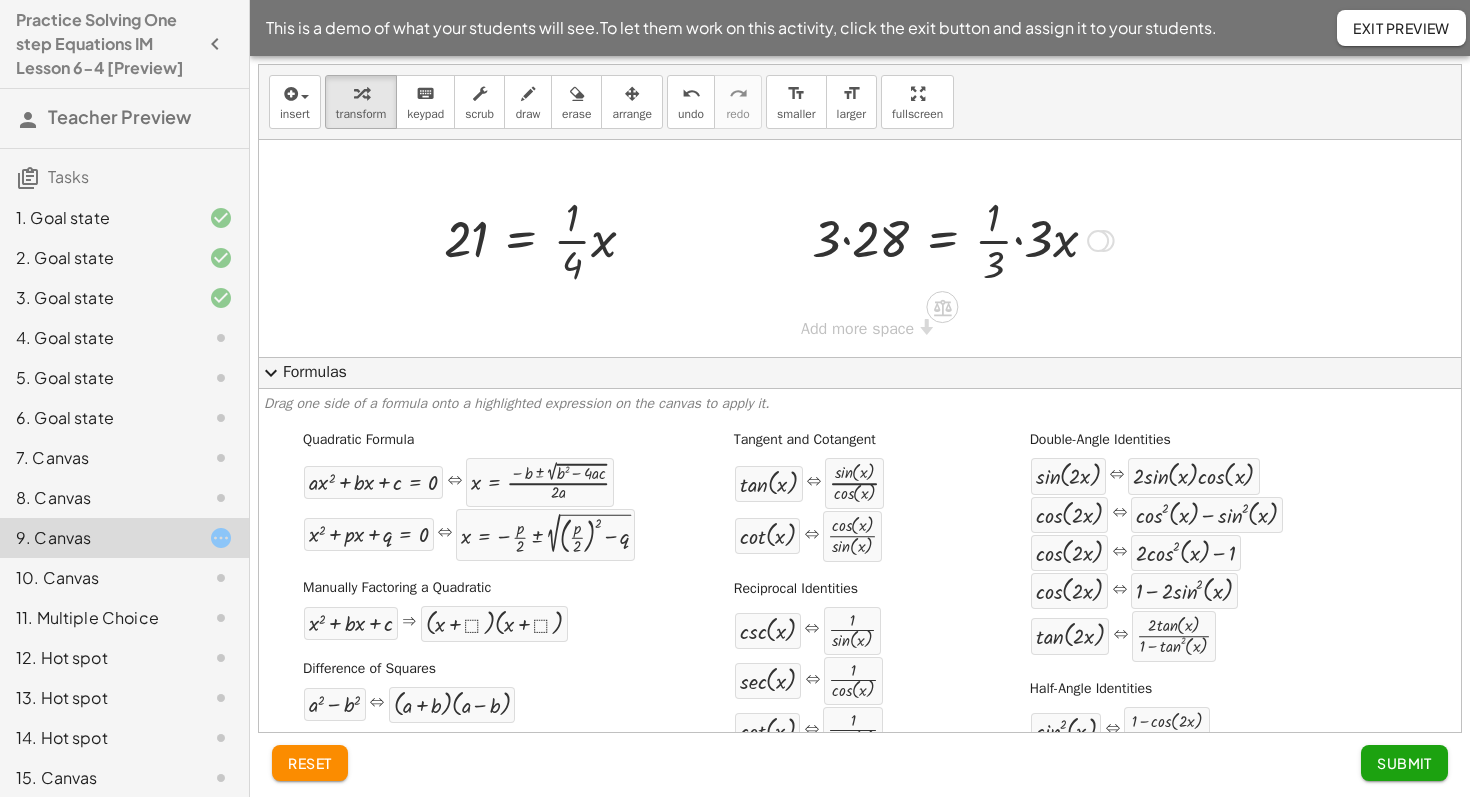click at bounding box center [963, 239] 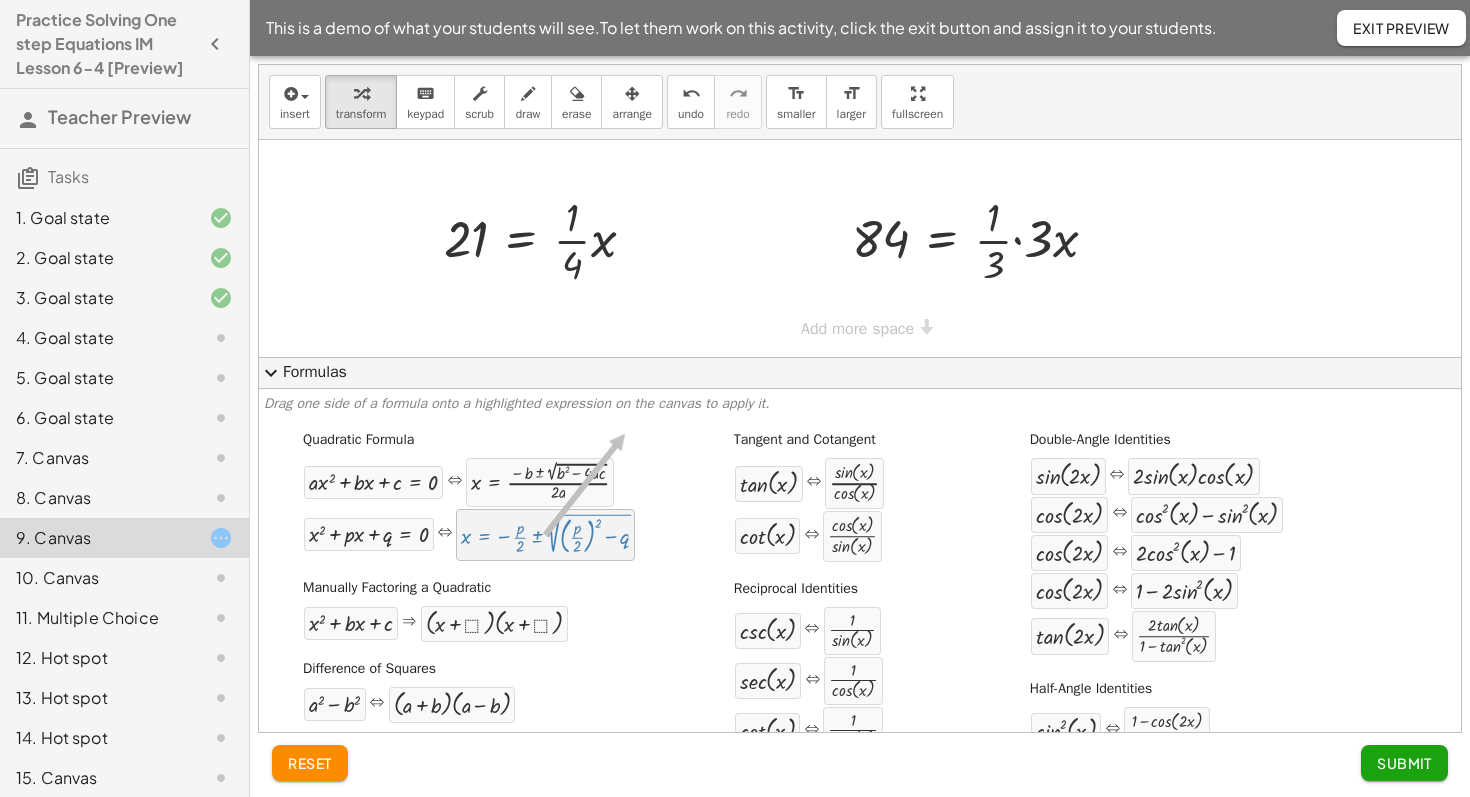 drag, startPoint x: 580, startPoint y: 543, endPoint x: 625, endPoint y: 433, distance: 118.84864 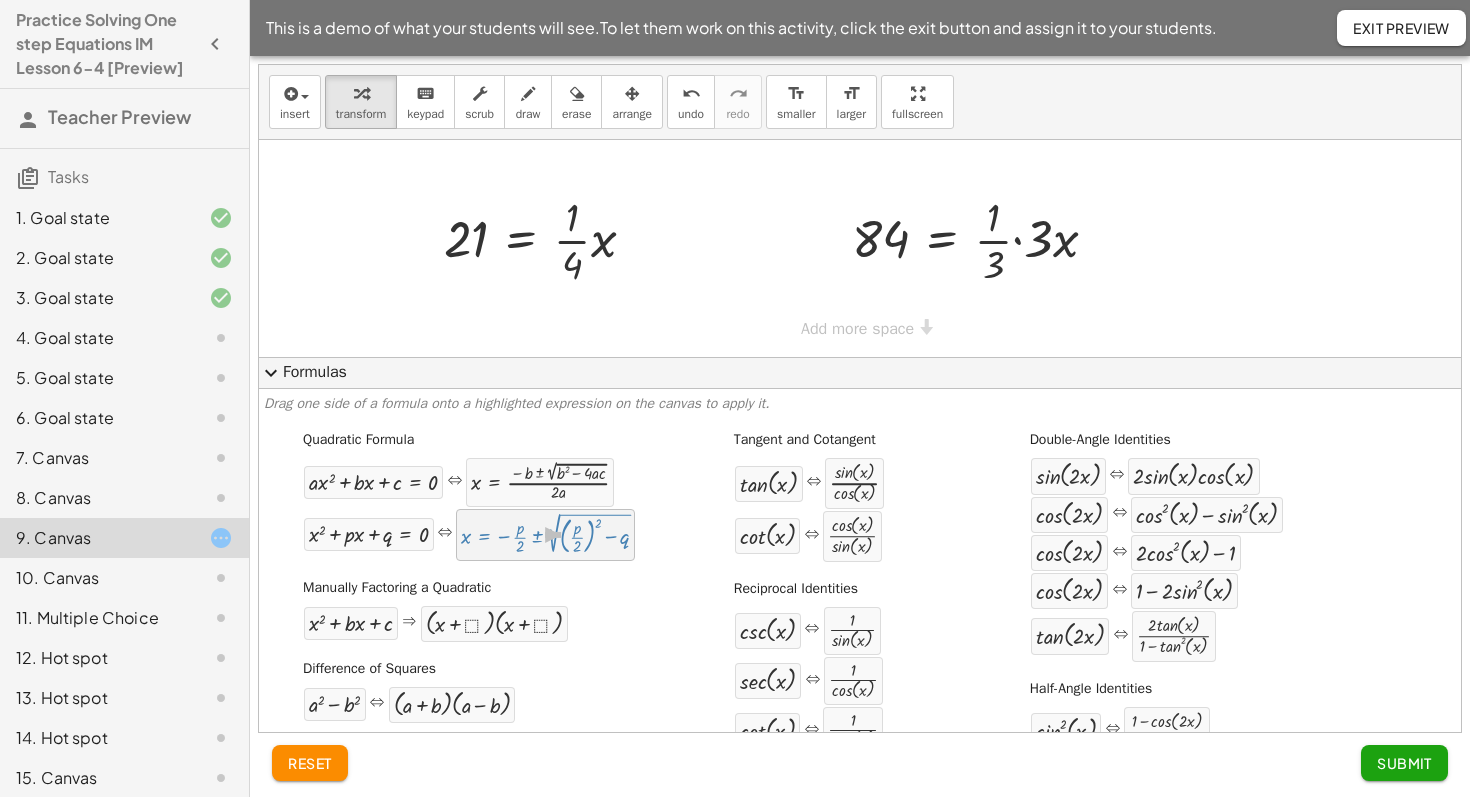 click at bounding box center (545, 535) 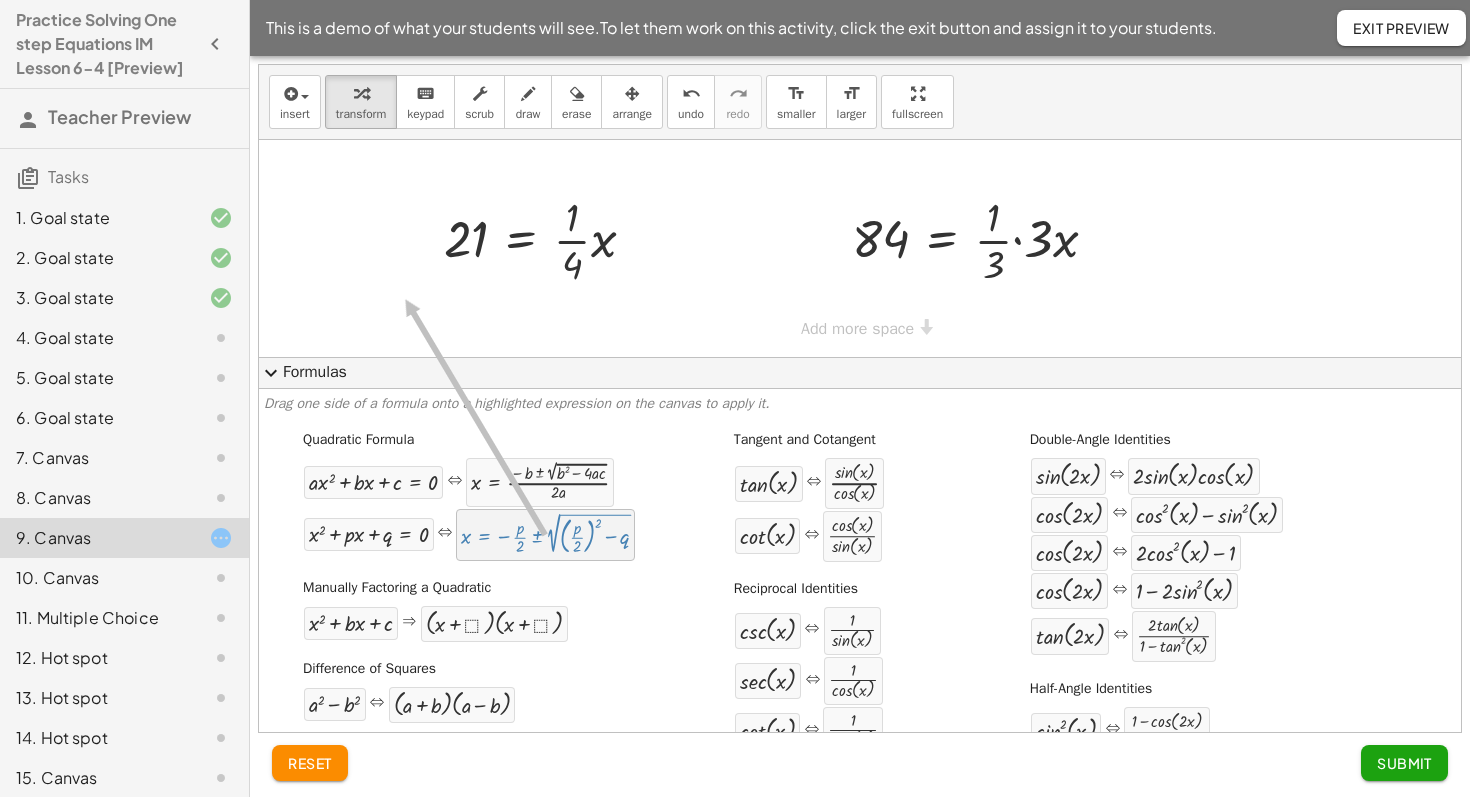 drag, startPoint x: 557, startPoint y: 537, endPoint x: 396, endPoint y: 285, distance: 299.04013 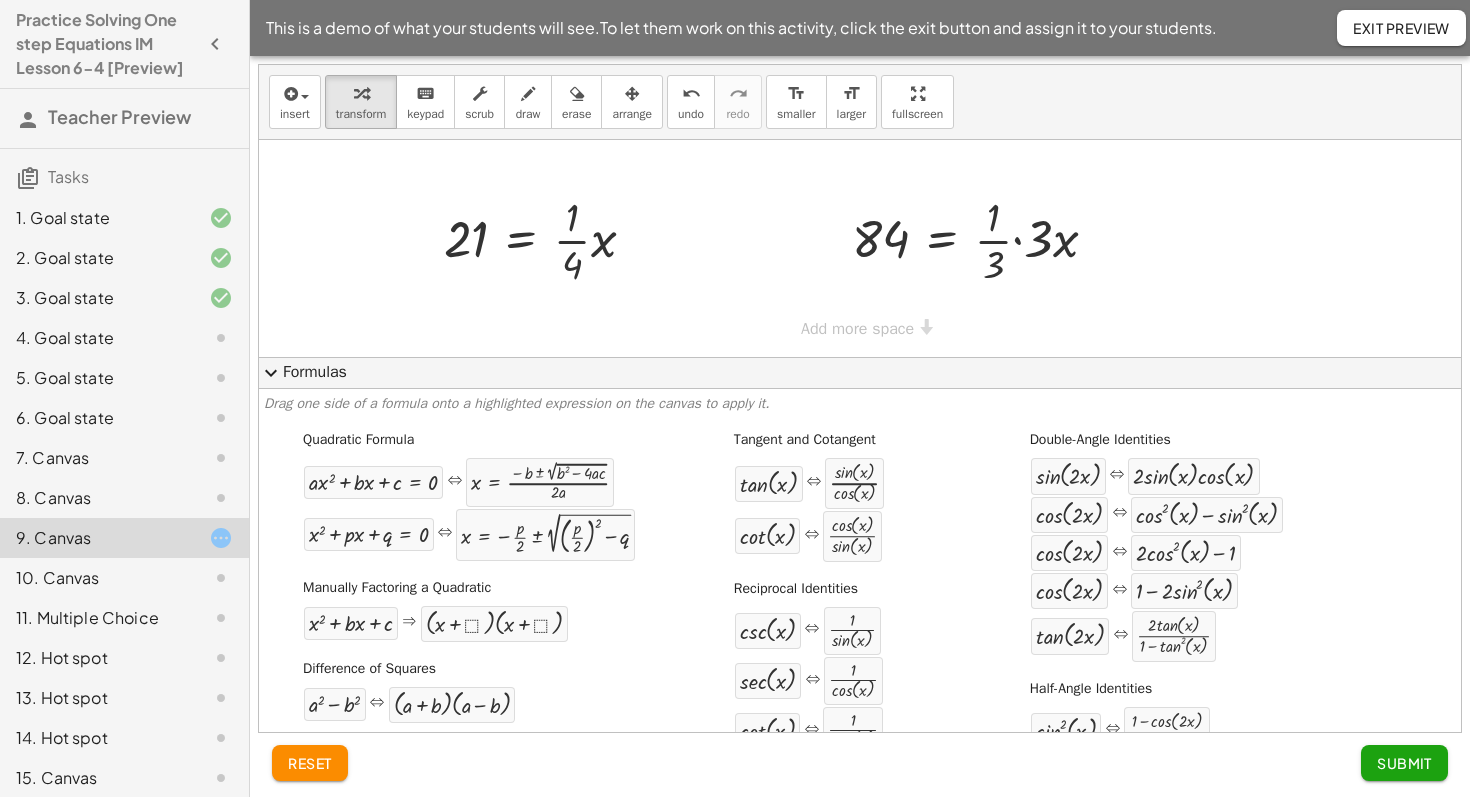 click on "expand_more" at bounding box center (271, 373) 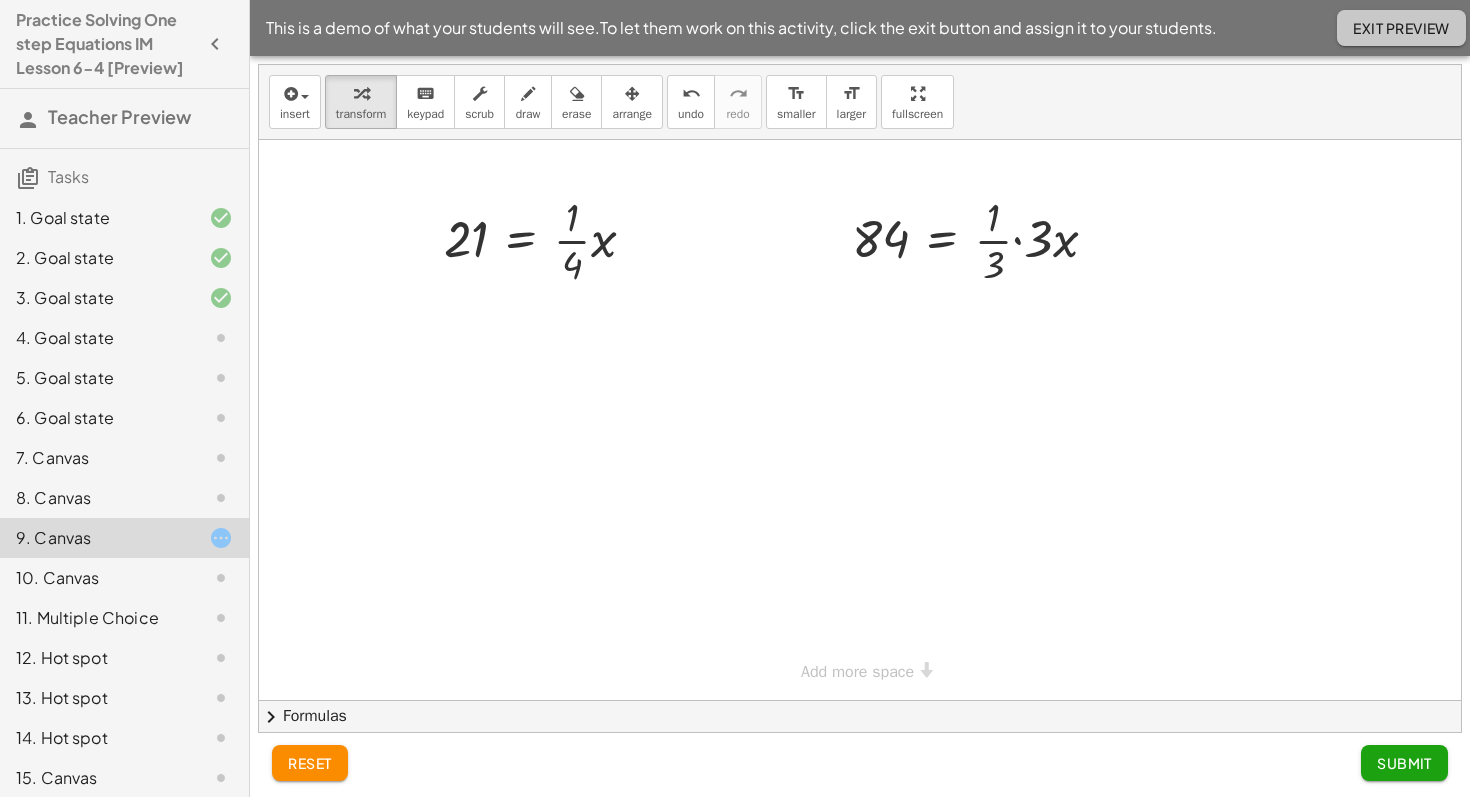 click on "Exit Preview" 